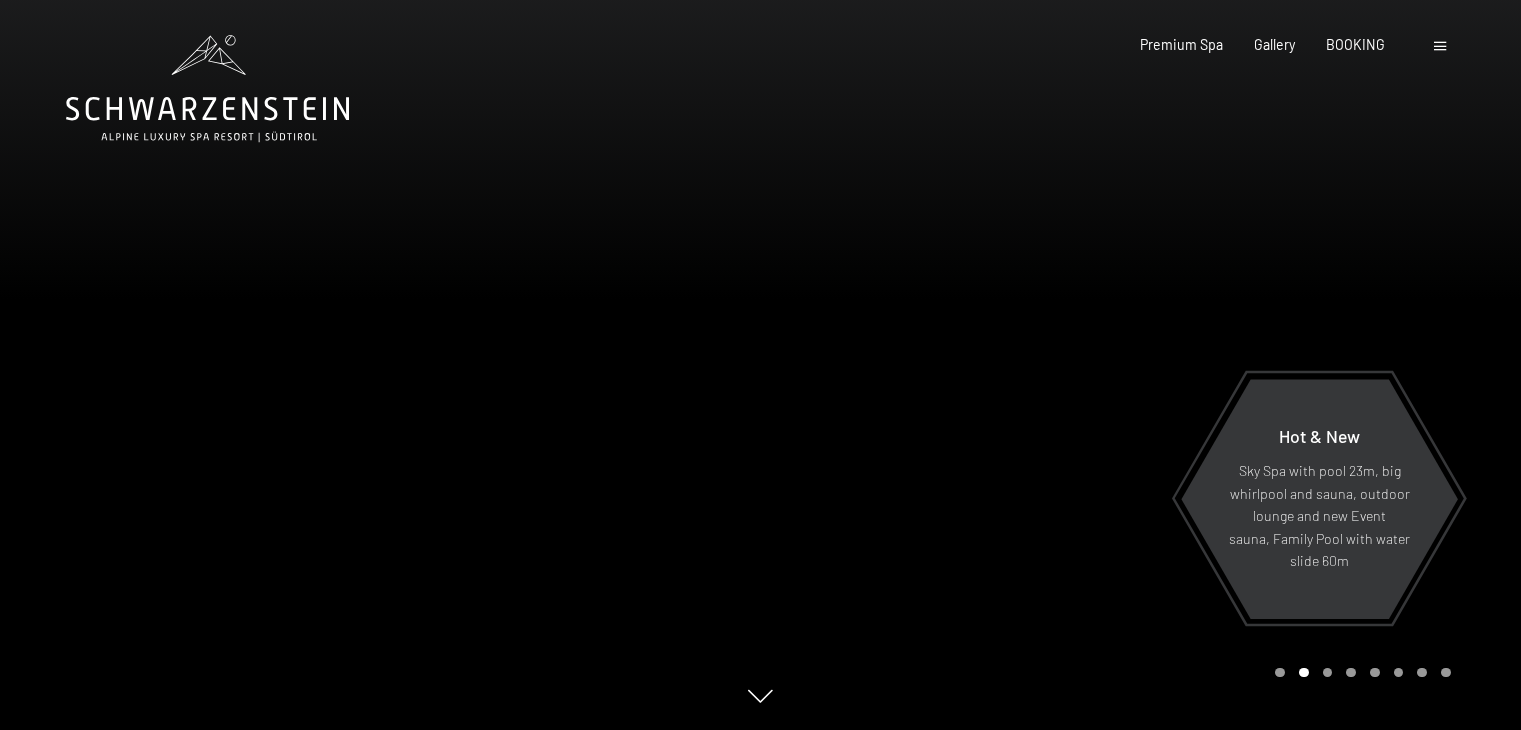 scroll, scrollTop: 0, scrollLeft: 0, axis: both 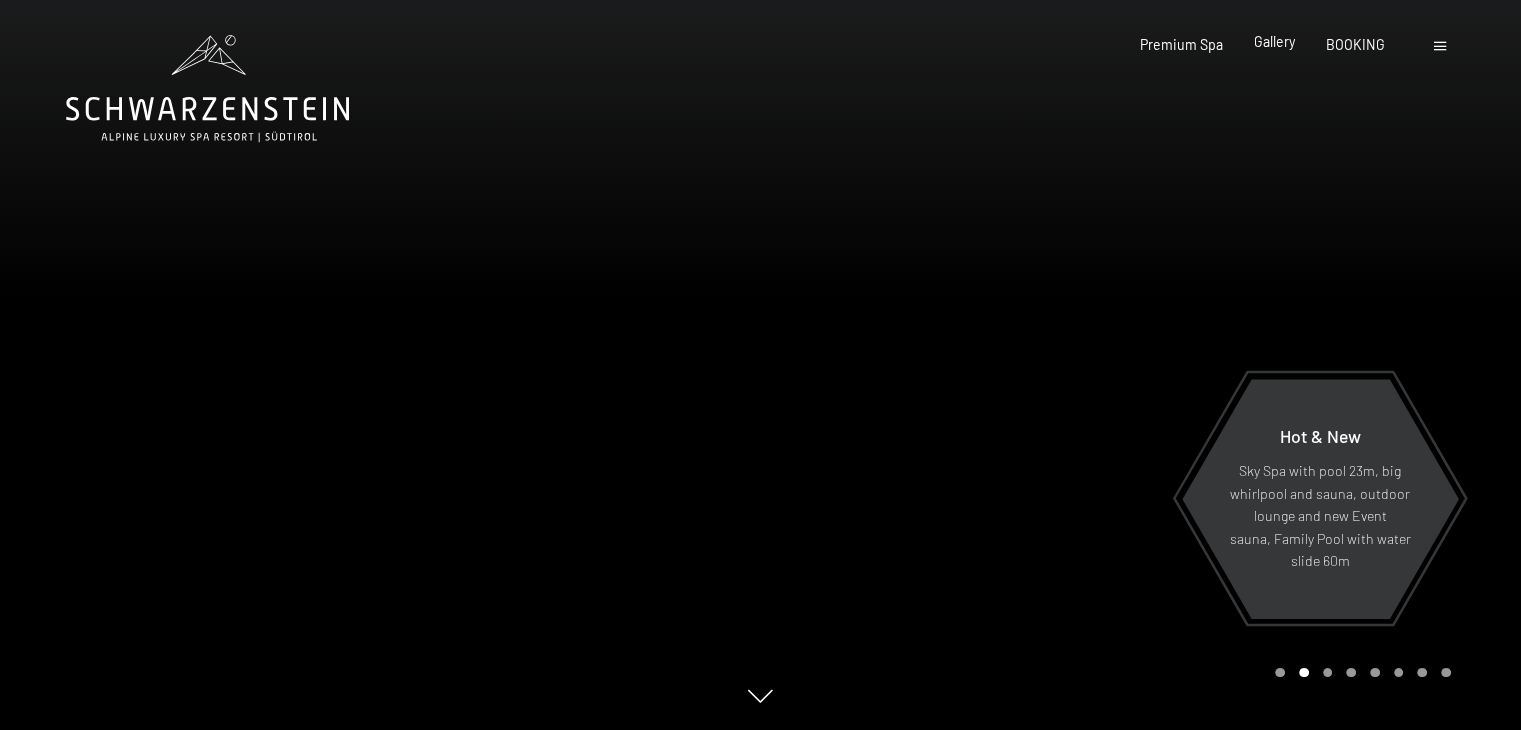 click on "Gallery" at bounding box center (1274, 41) 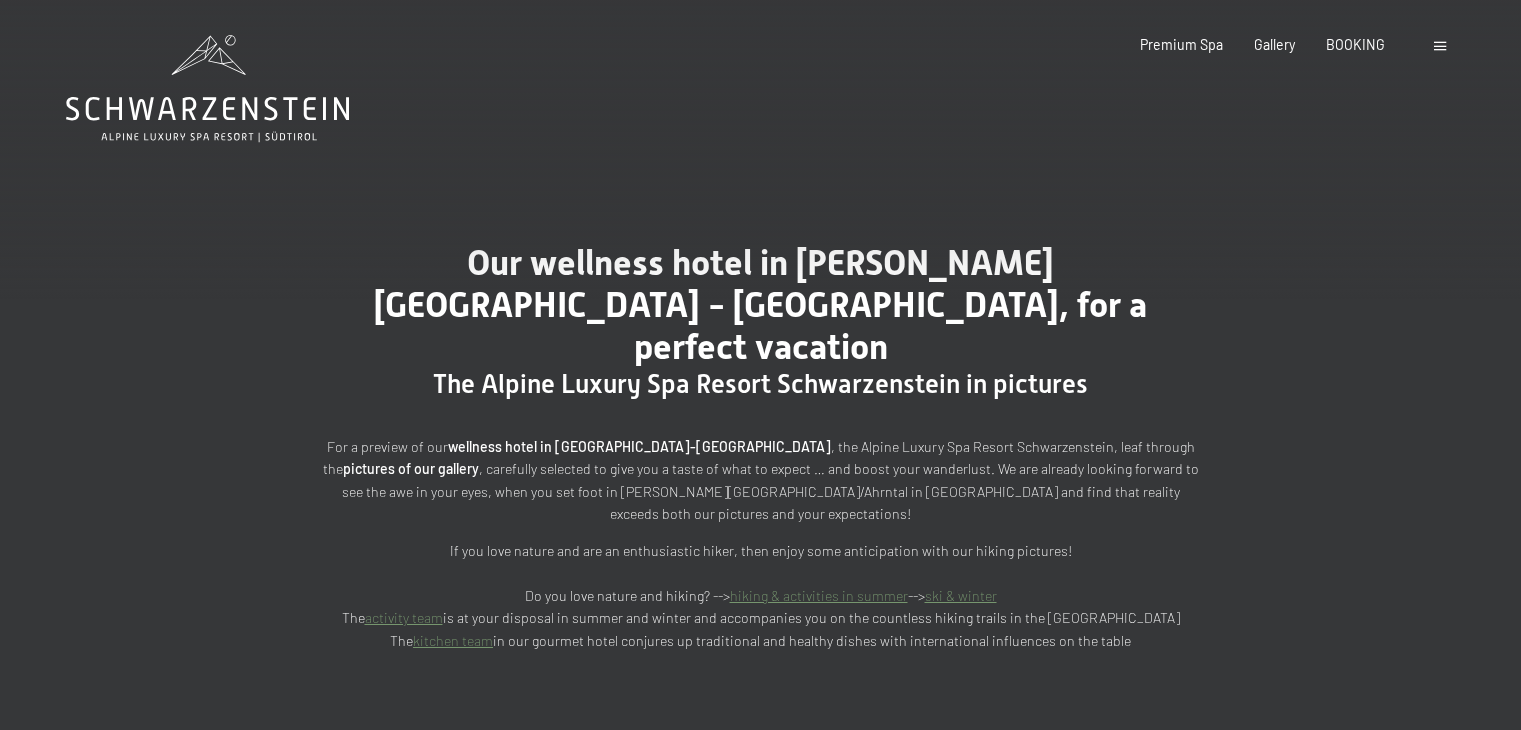 scroll, scrollTop: 0, scrollLeft: 0, axis: both 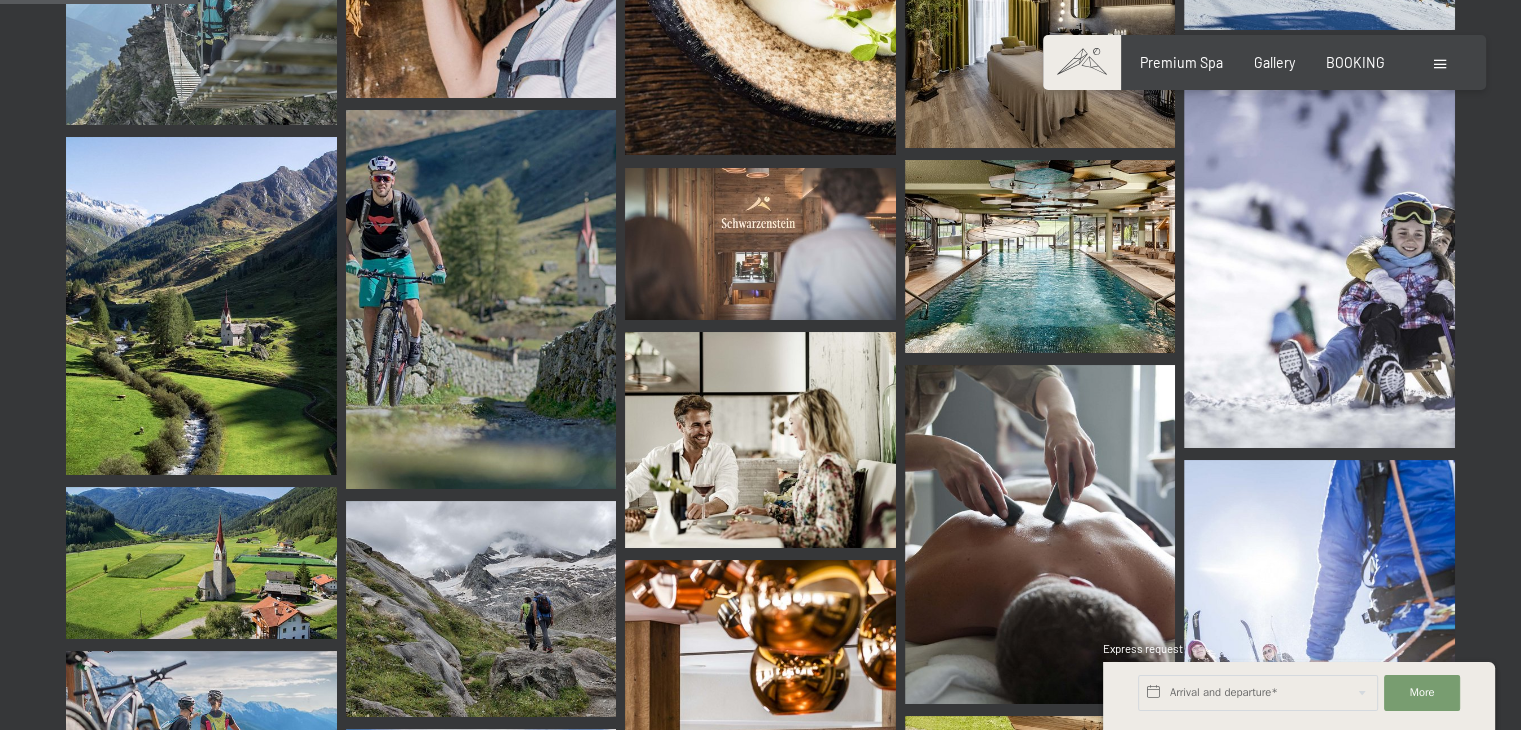 click at bounding box center [760, 440] 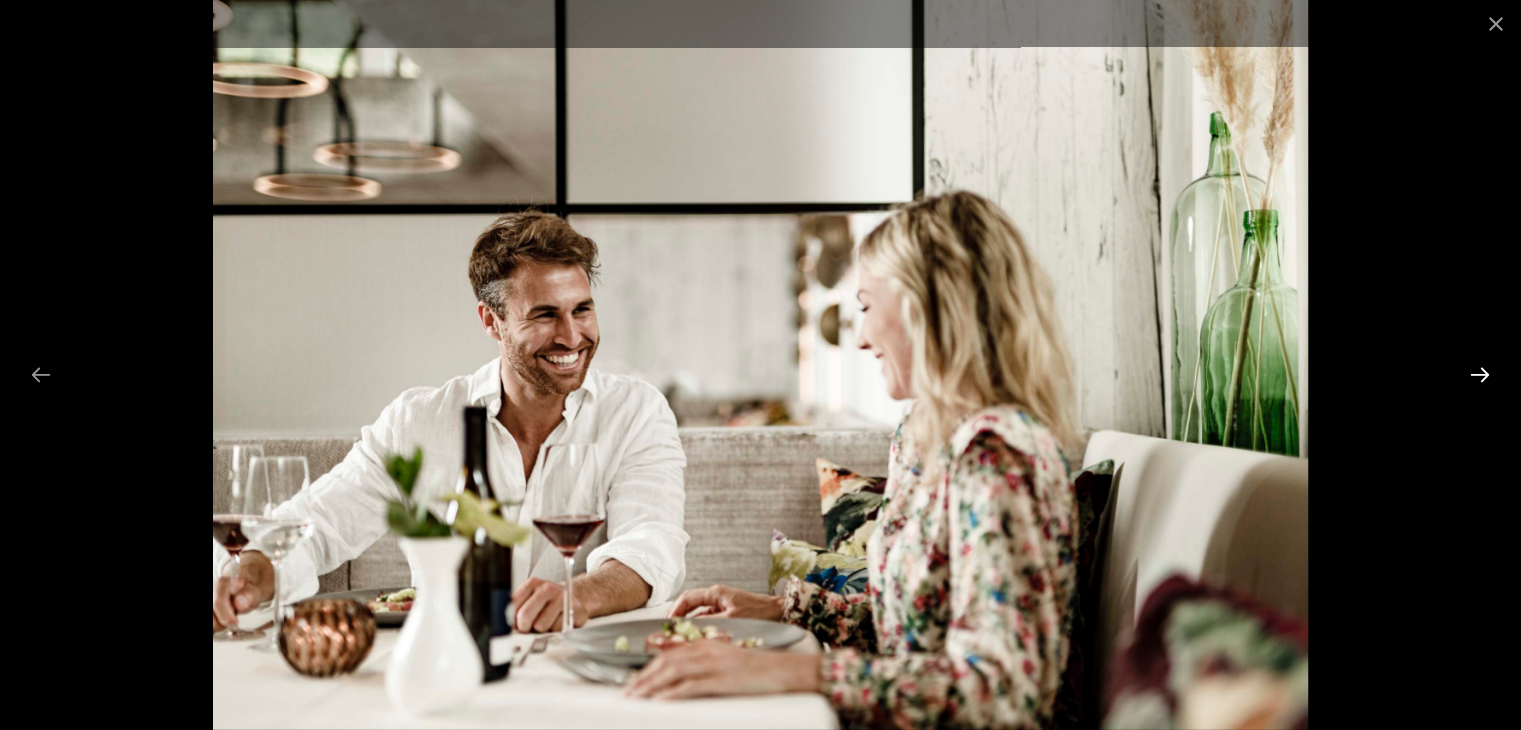 click at bounding box center (1480, 374) 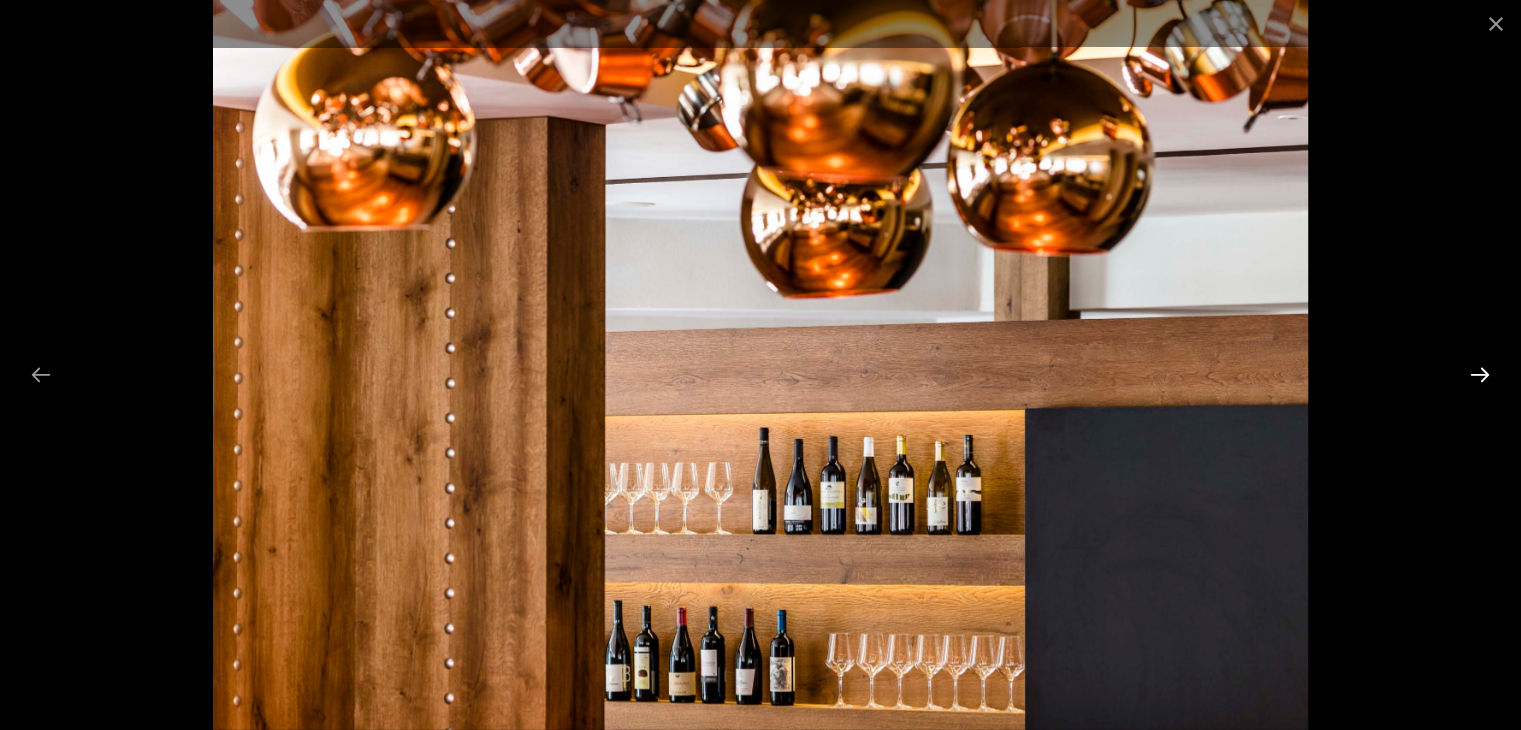 click at bounding box center [1480, 374] 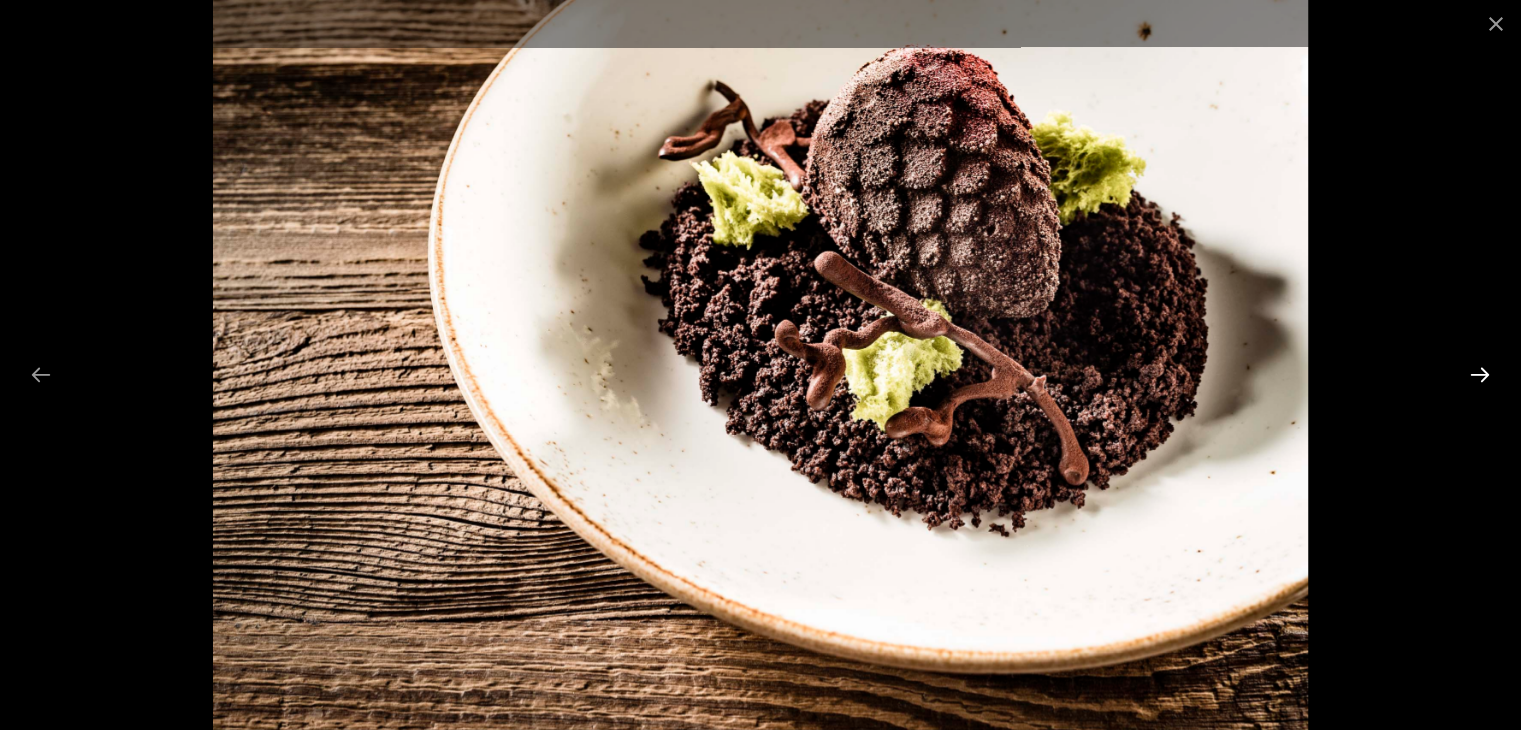 click at bounding box center (1480, 374) 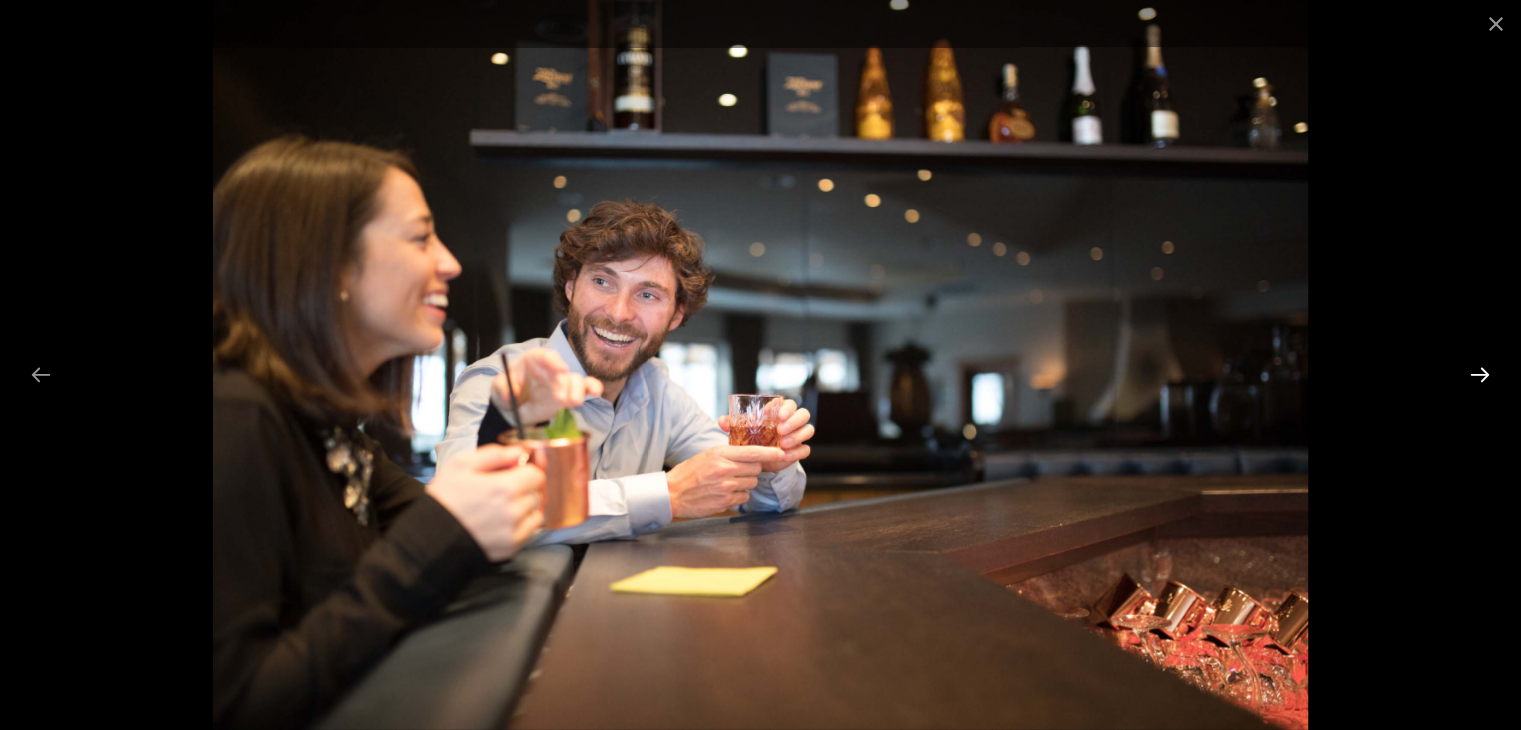 click at bounding box center (1480, 374) 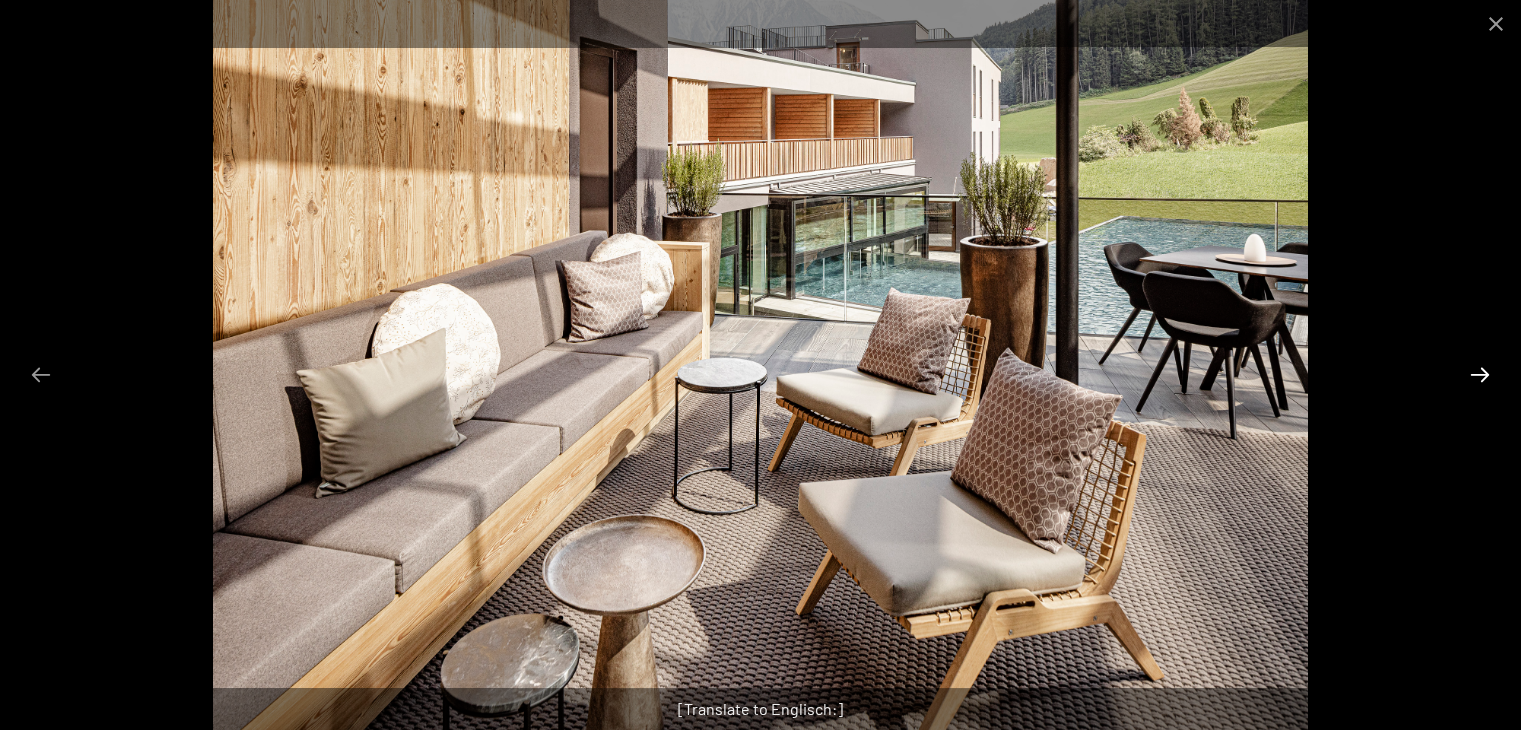 click at bounding box center (1480, 374) 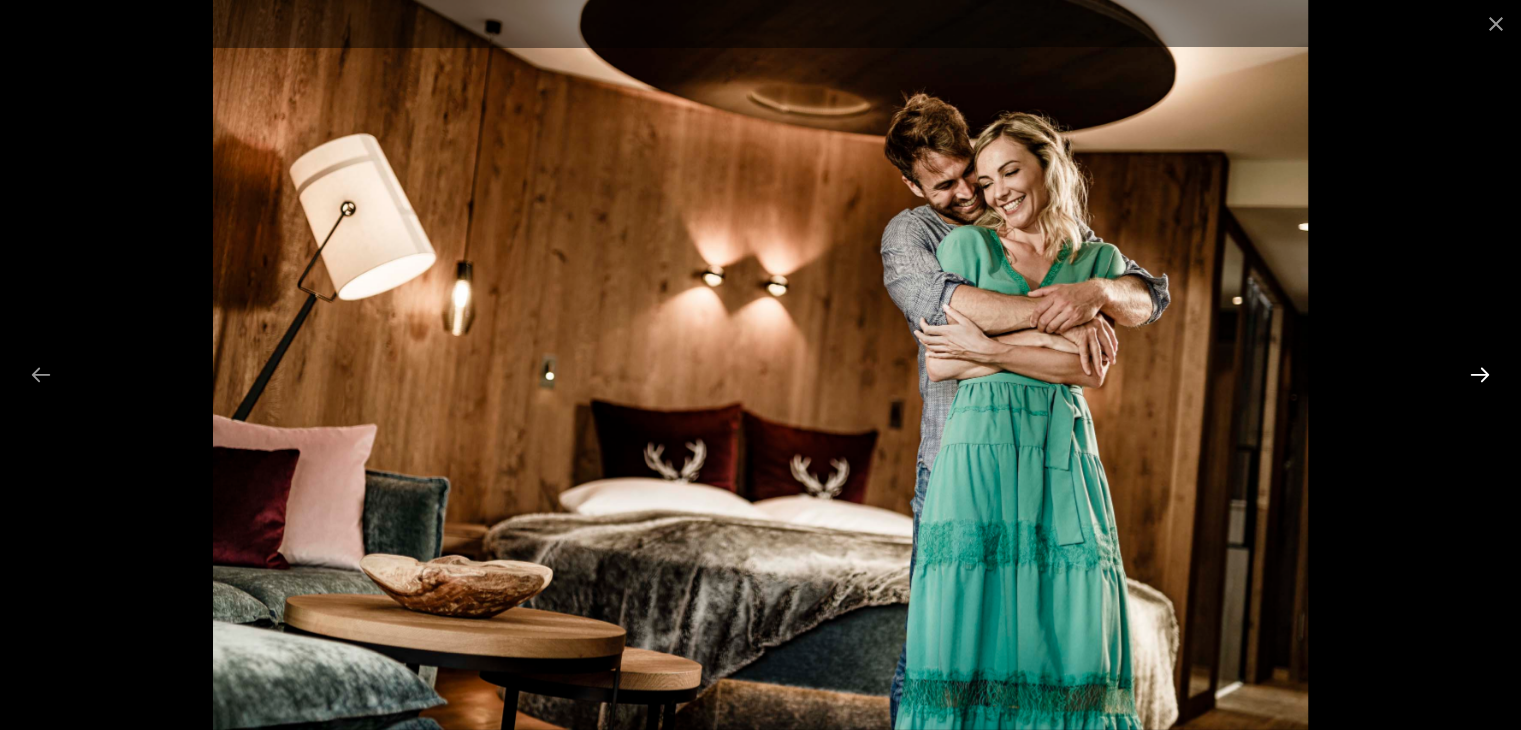 click at bounding box center [1480, 374] 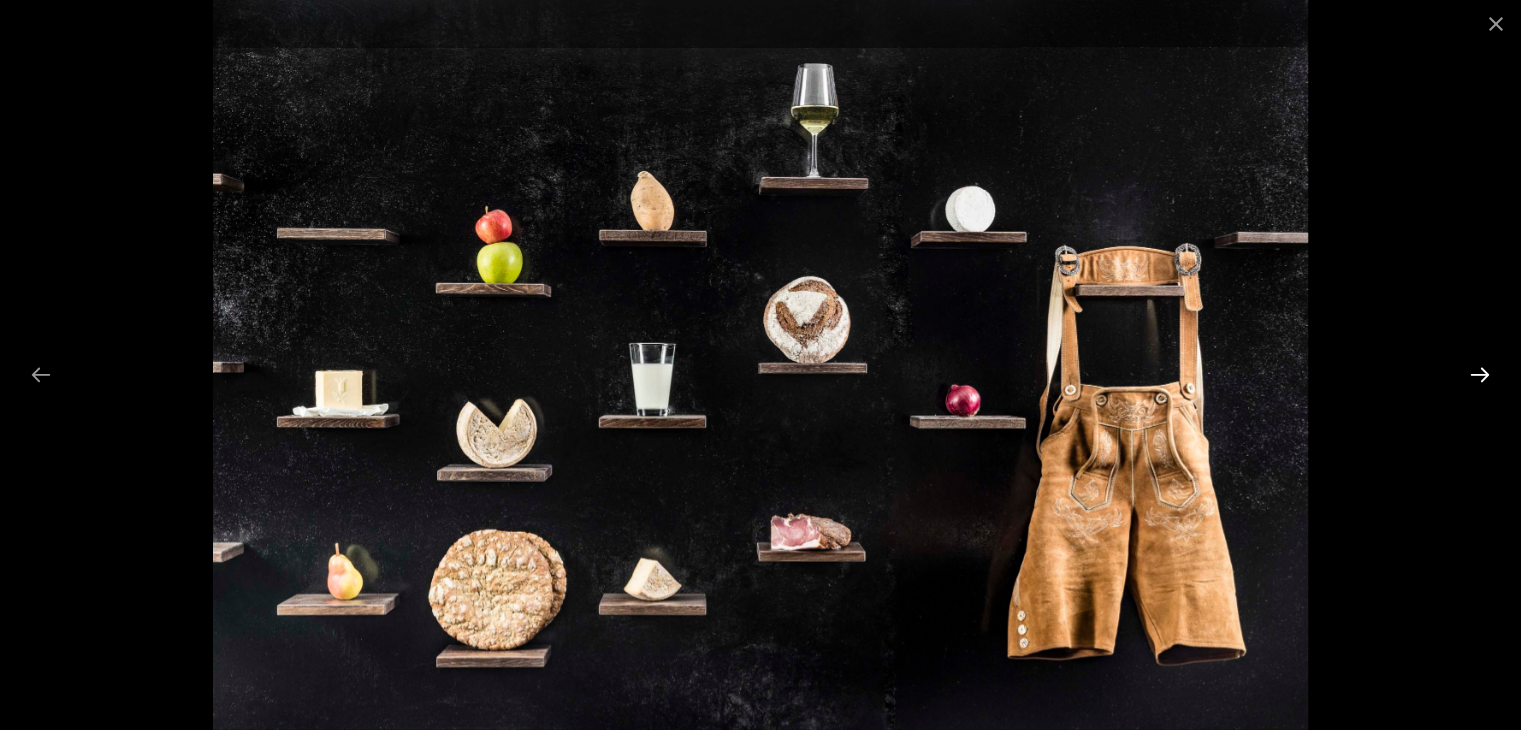 click at bounding box center (1480, 374) 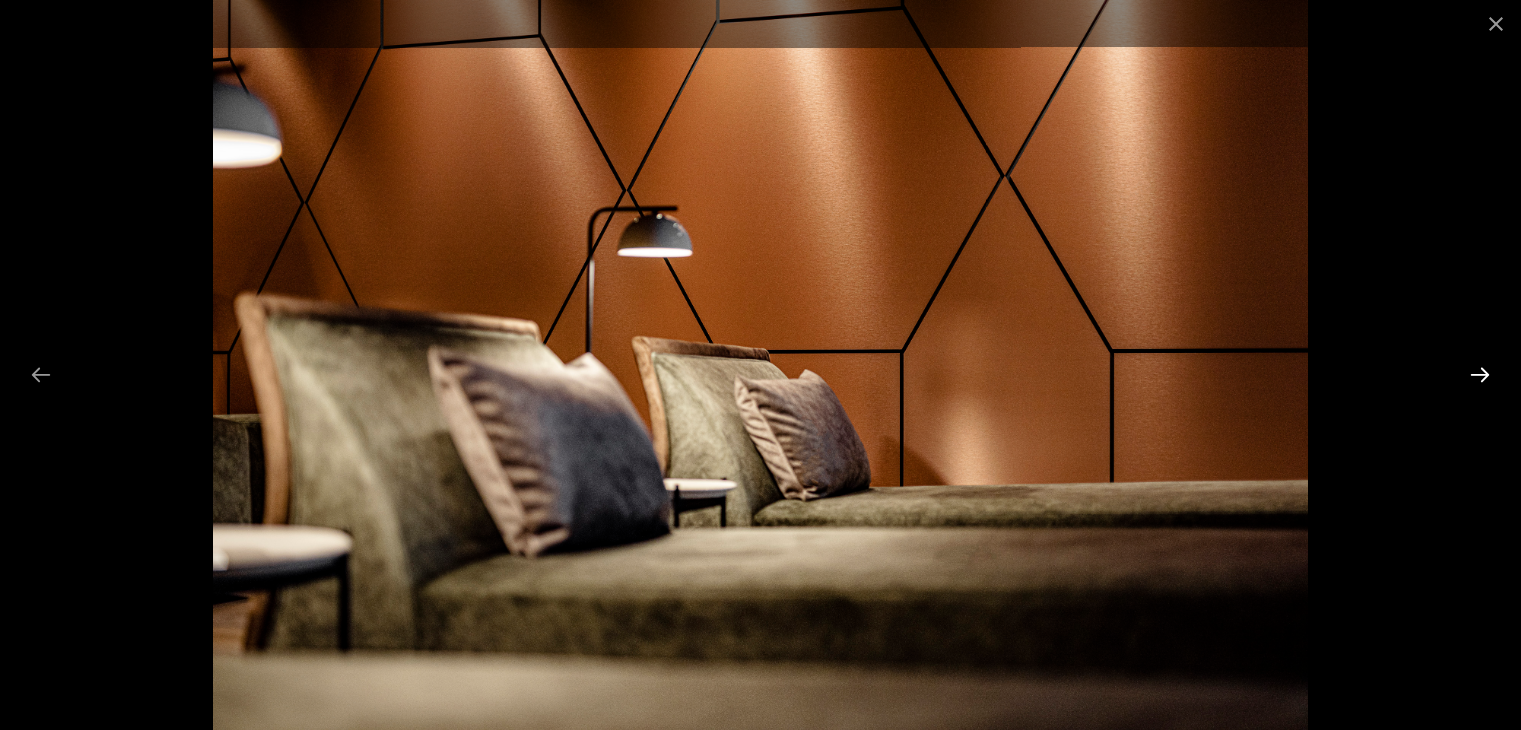 click at bounding box center [1480, 374] 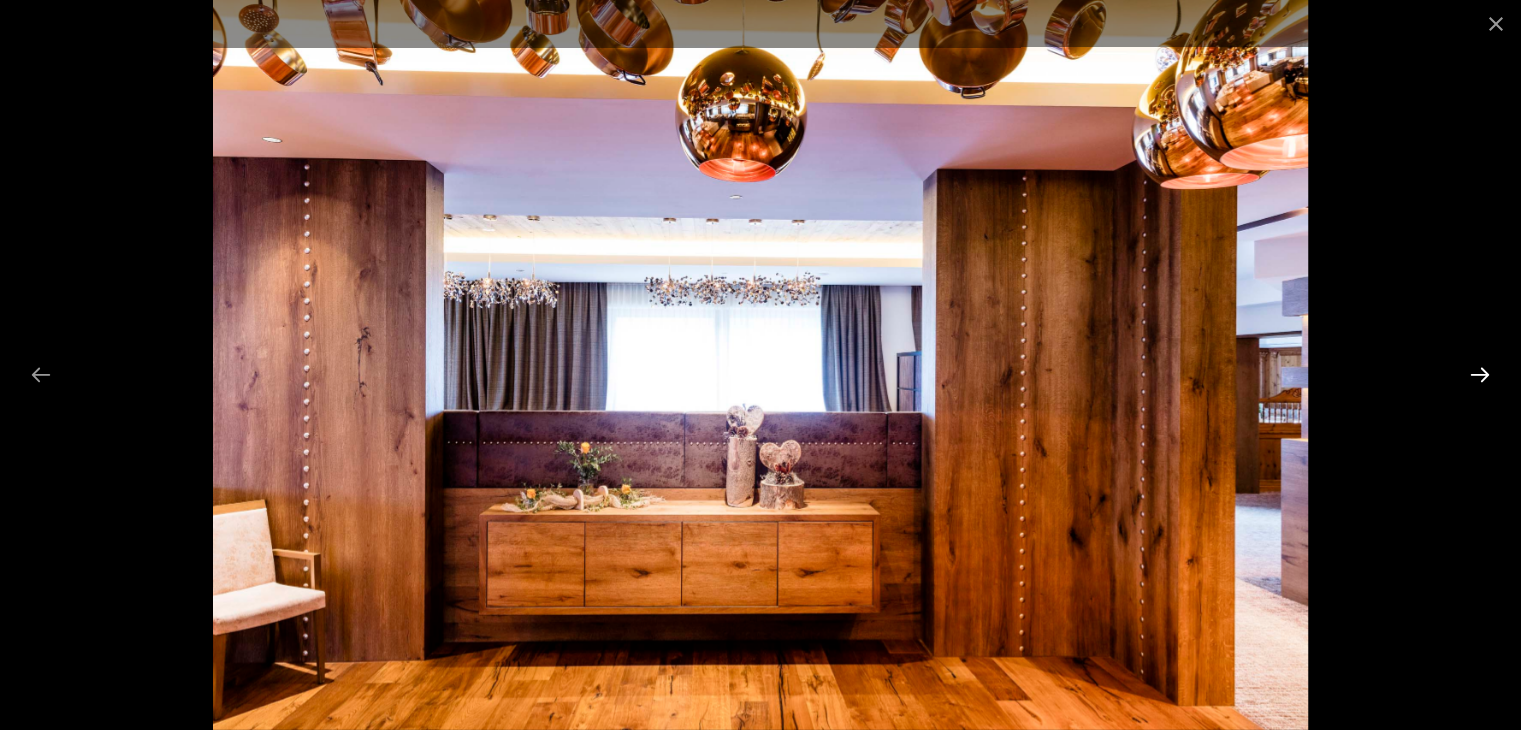 click at bounding box center (1480, 374) 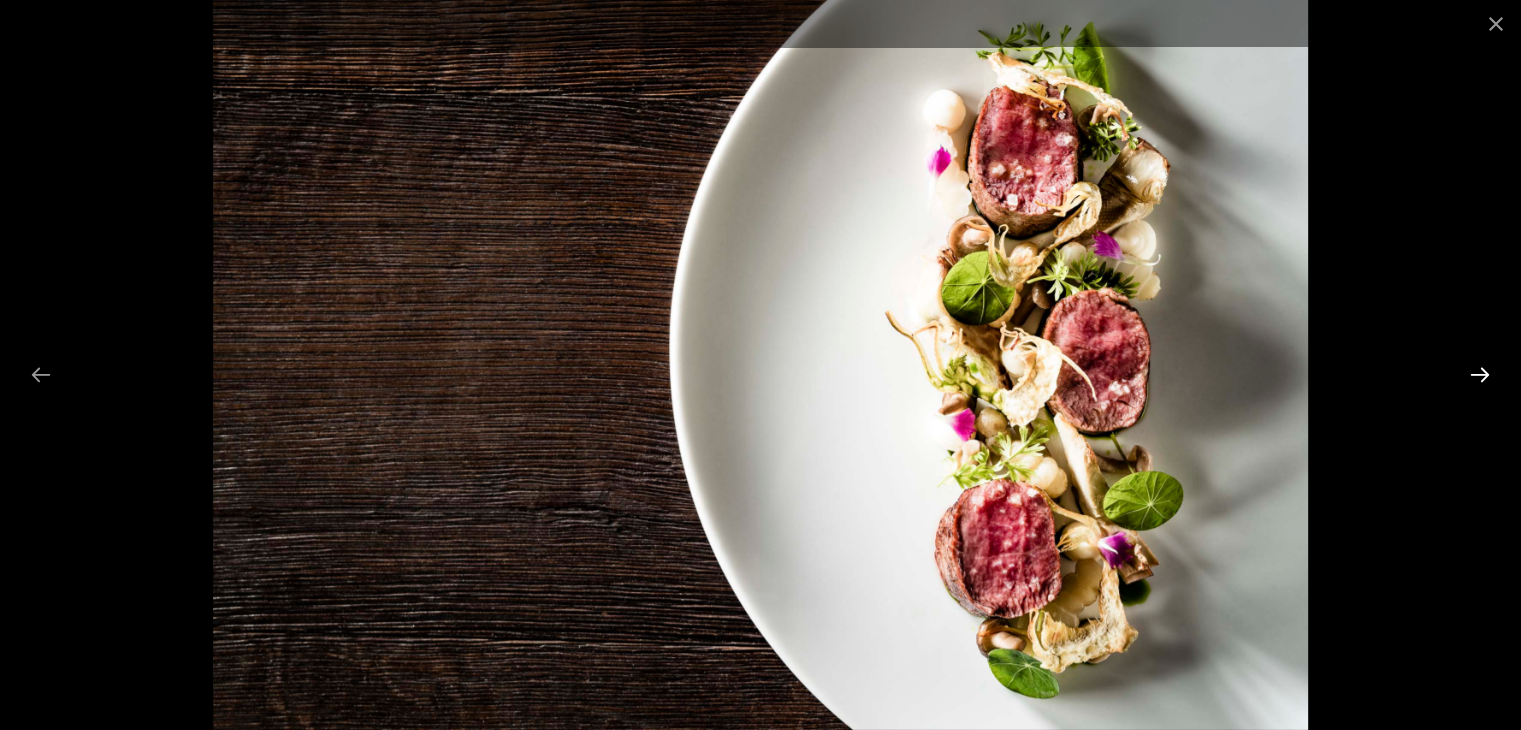click at bounding box center [1480, 374] 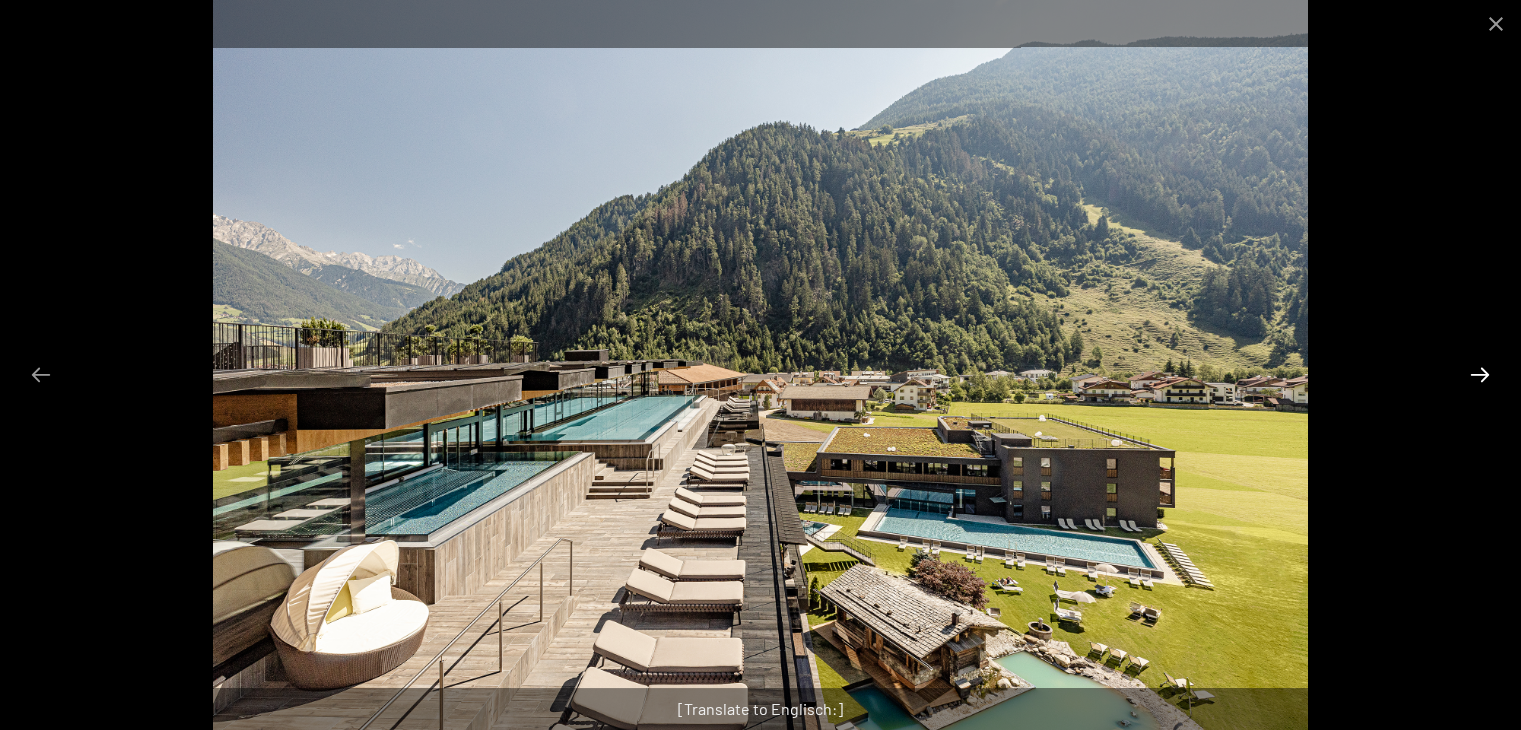 click at bounding box center (1480, 374) 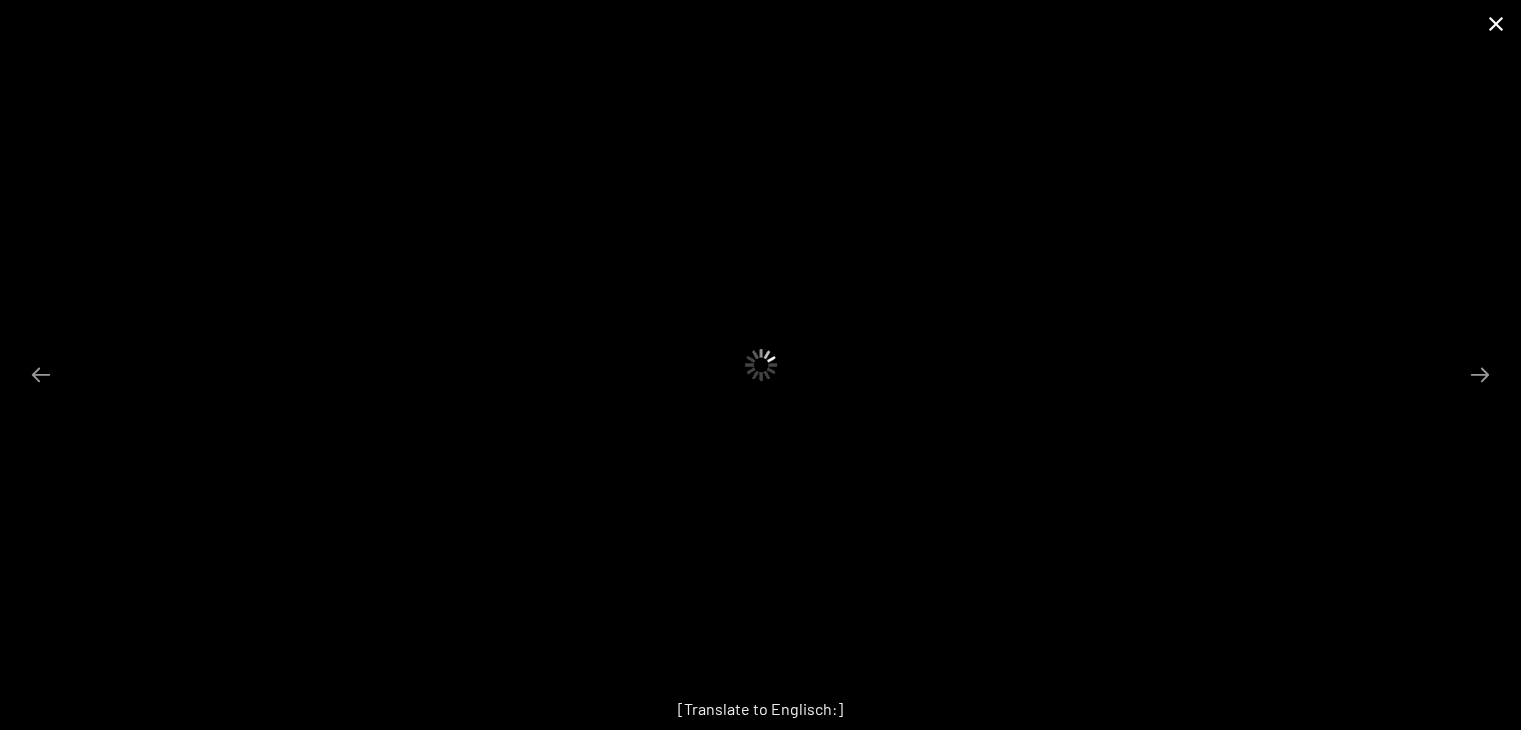 click at bounding box center [1496, 23] 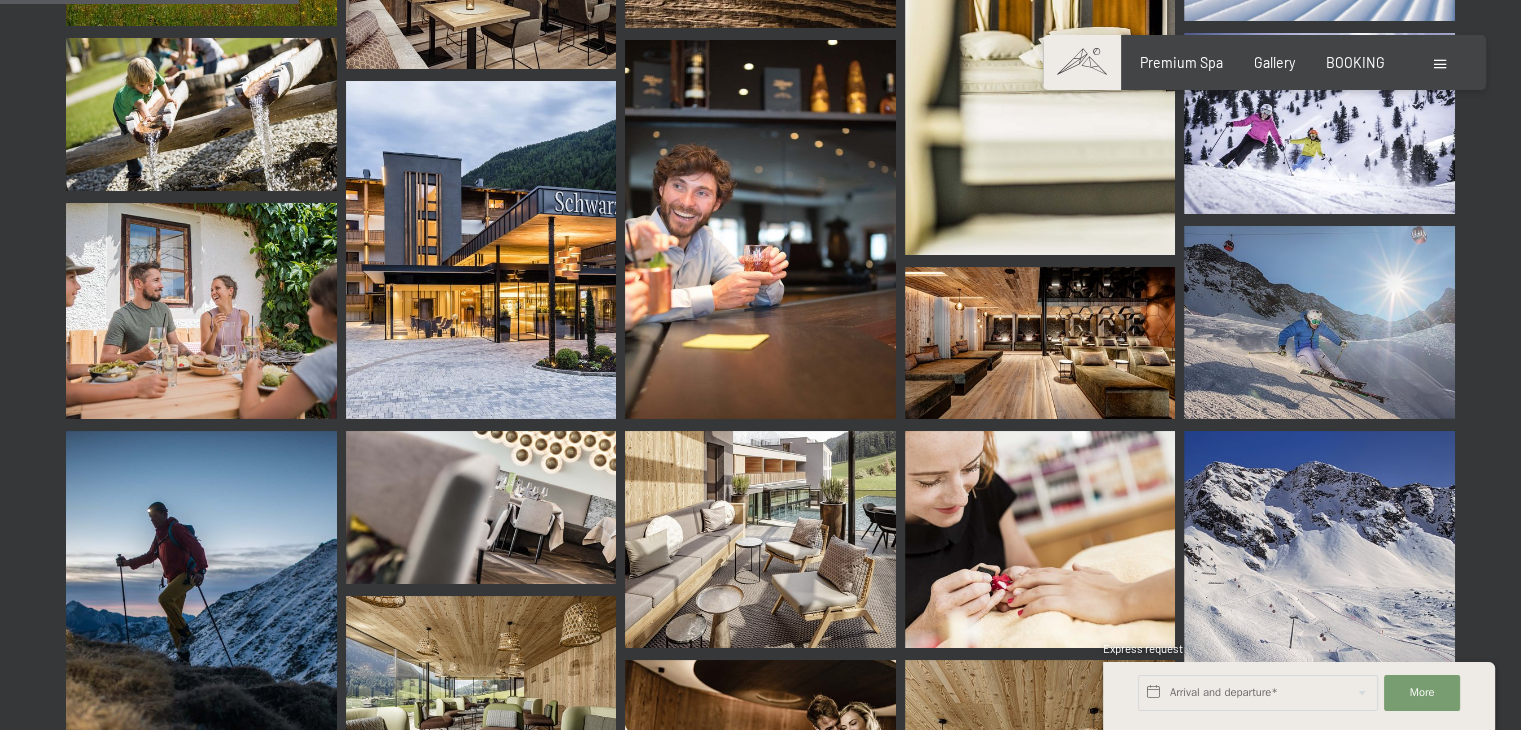 scroll, scrollTop: 4232, scrollLeft: 0, axis: vertical 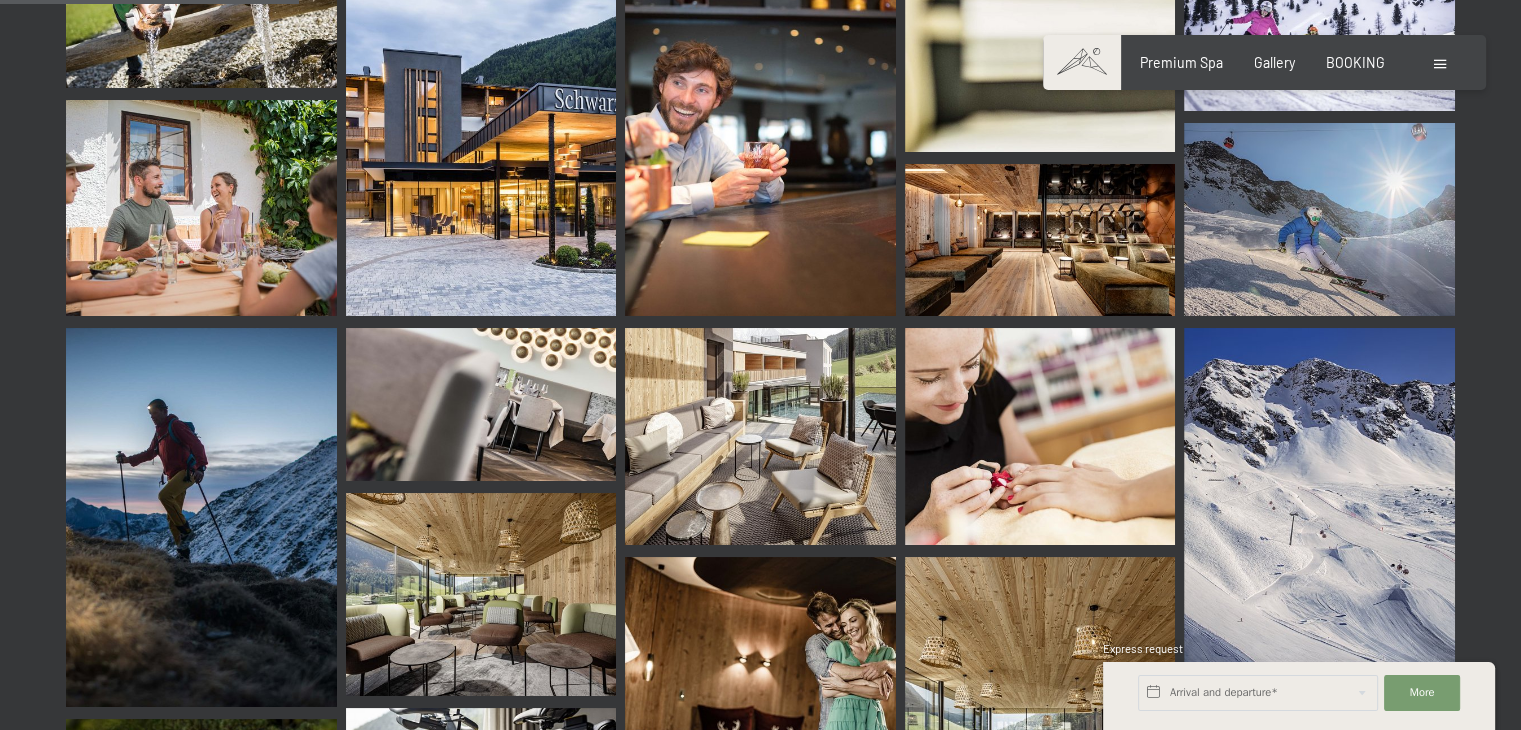 click at bounding box center (201, 208) 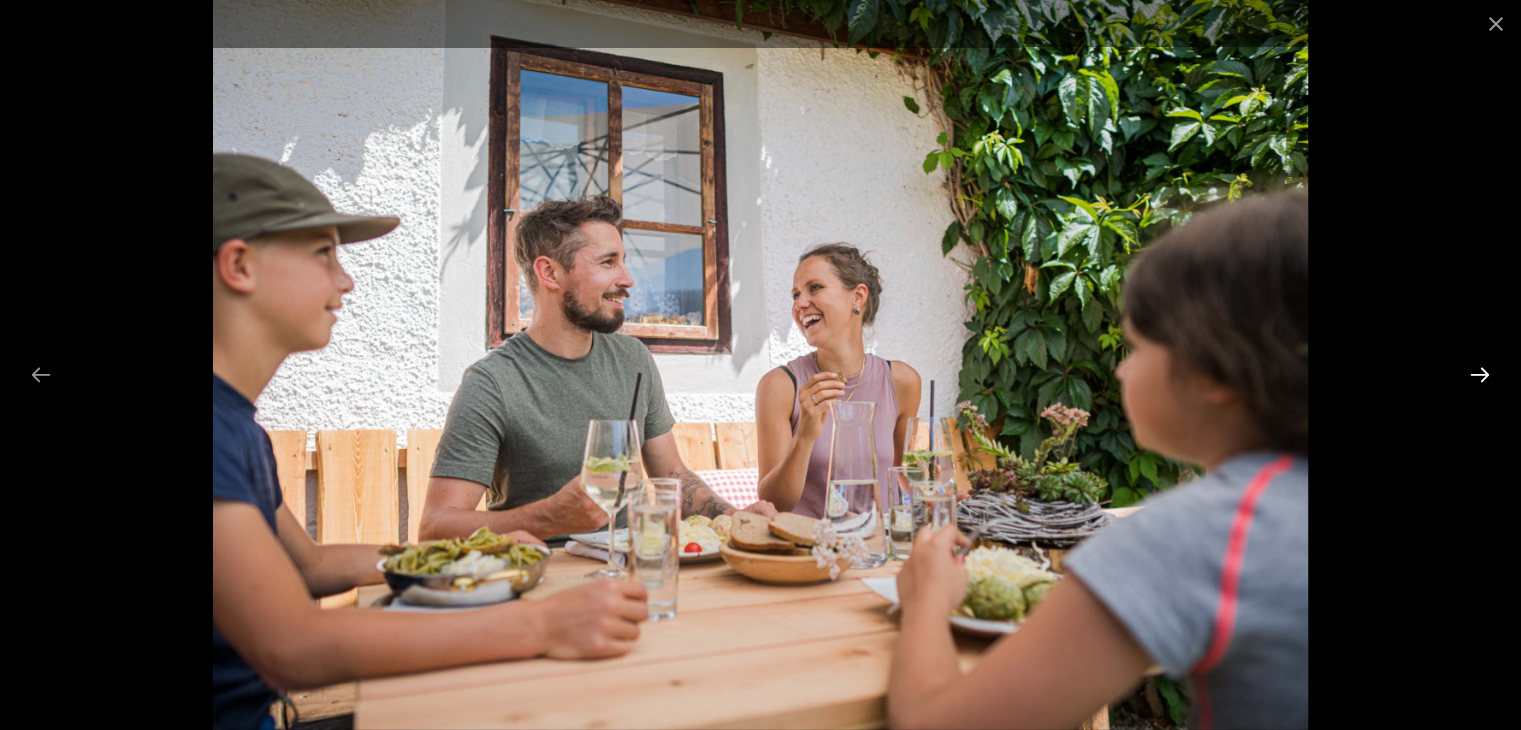 click at bounding box center [1480, 374] 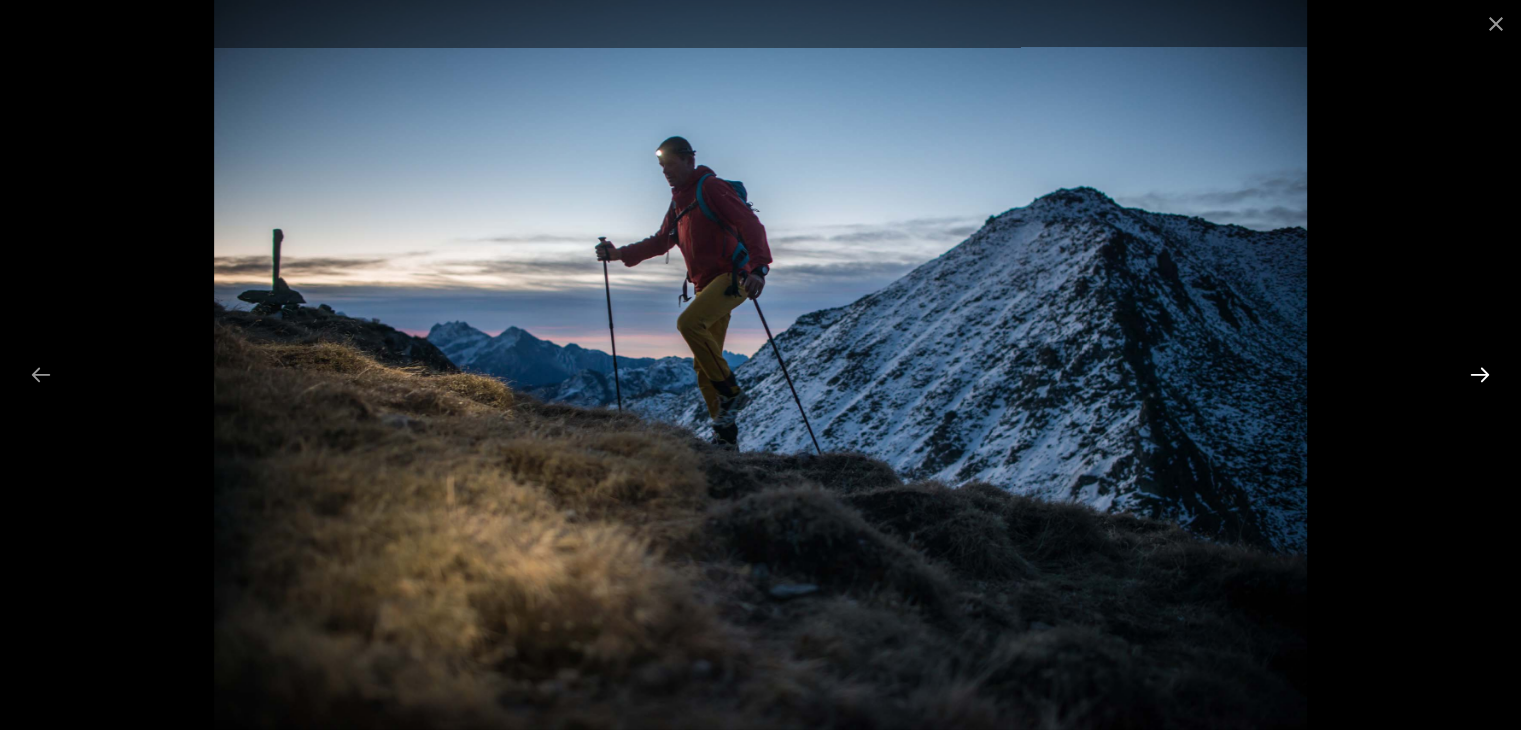 click at bounding box center (1480, 374) 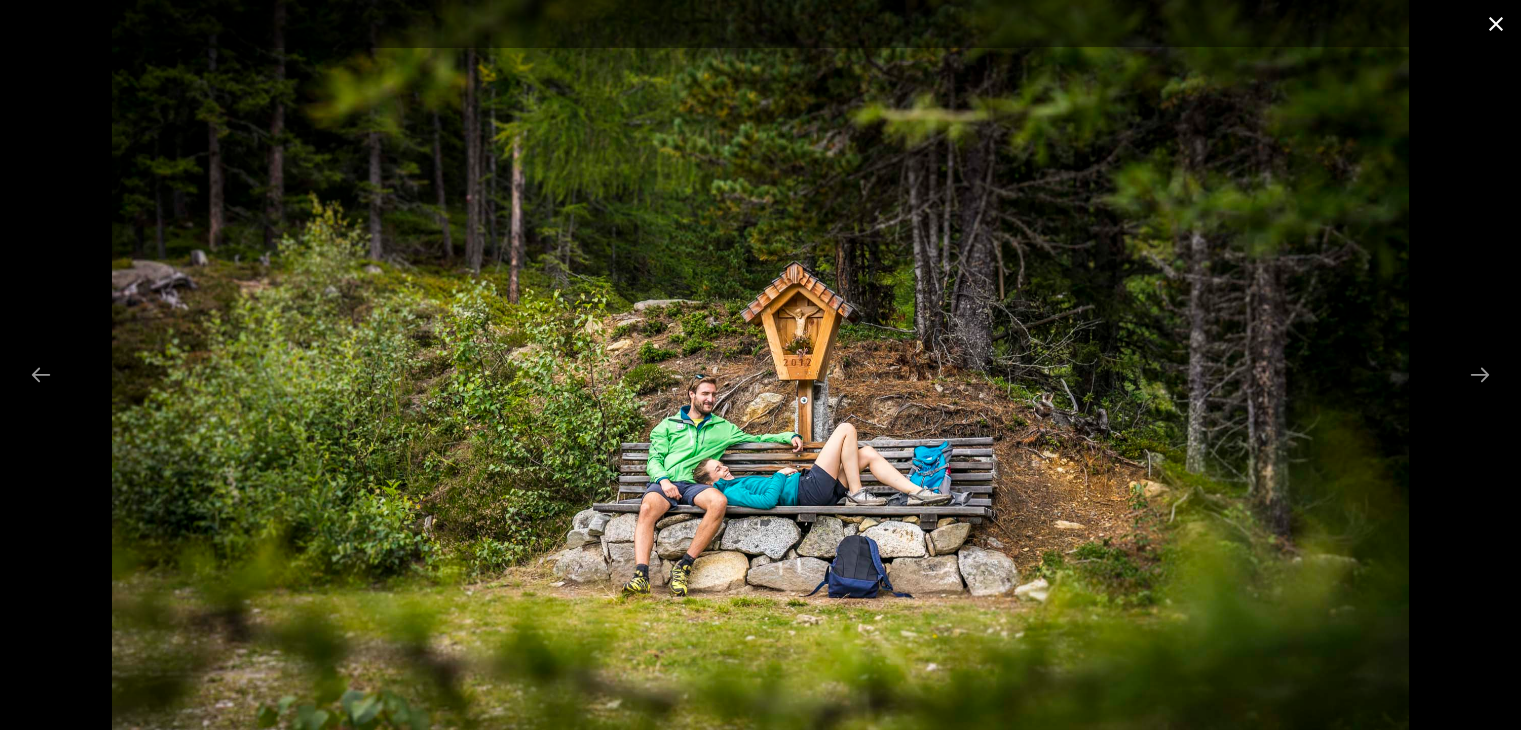 click at bounding box center [1496, 23] 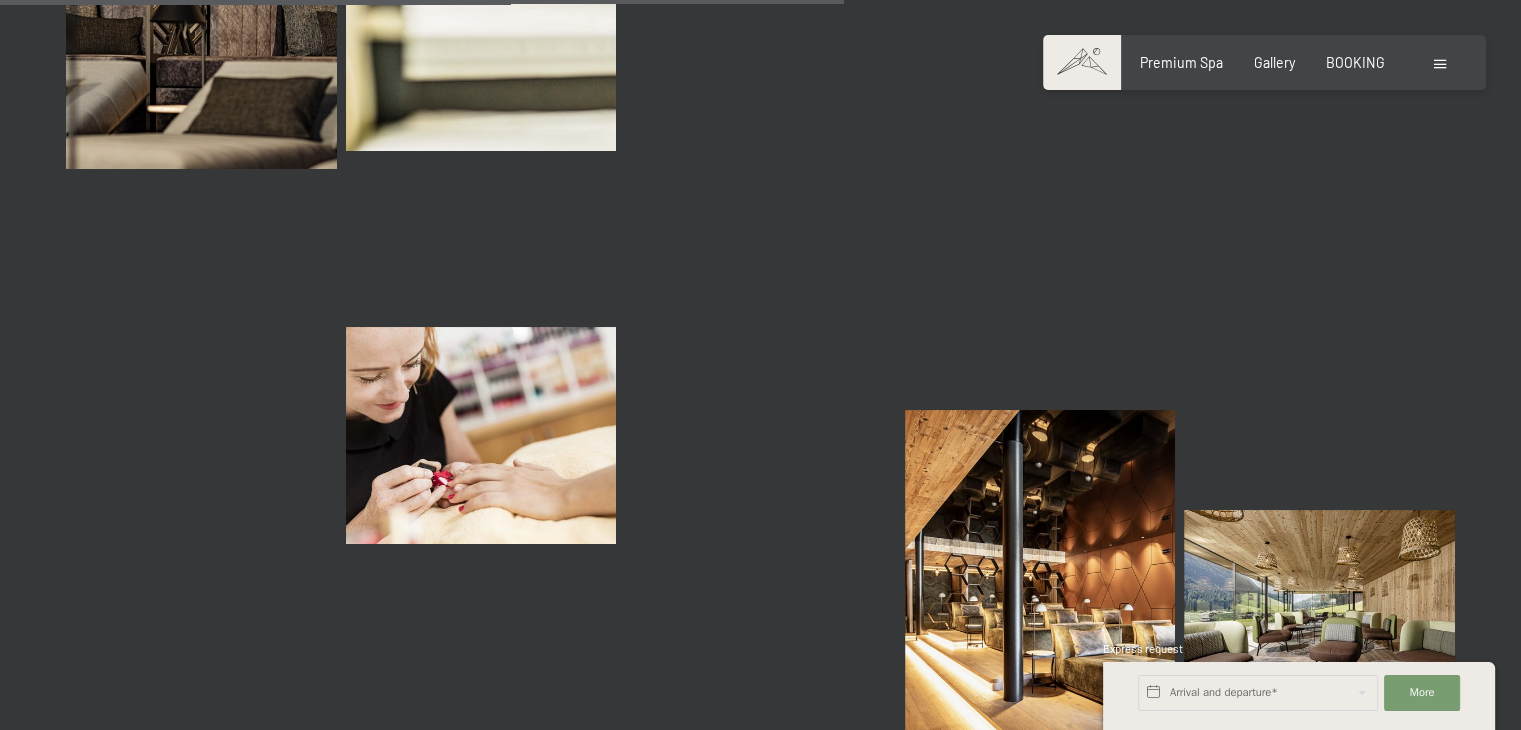scroll, scrollTop: 12004, scrollLeft: 0, axis: vertical 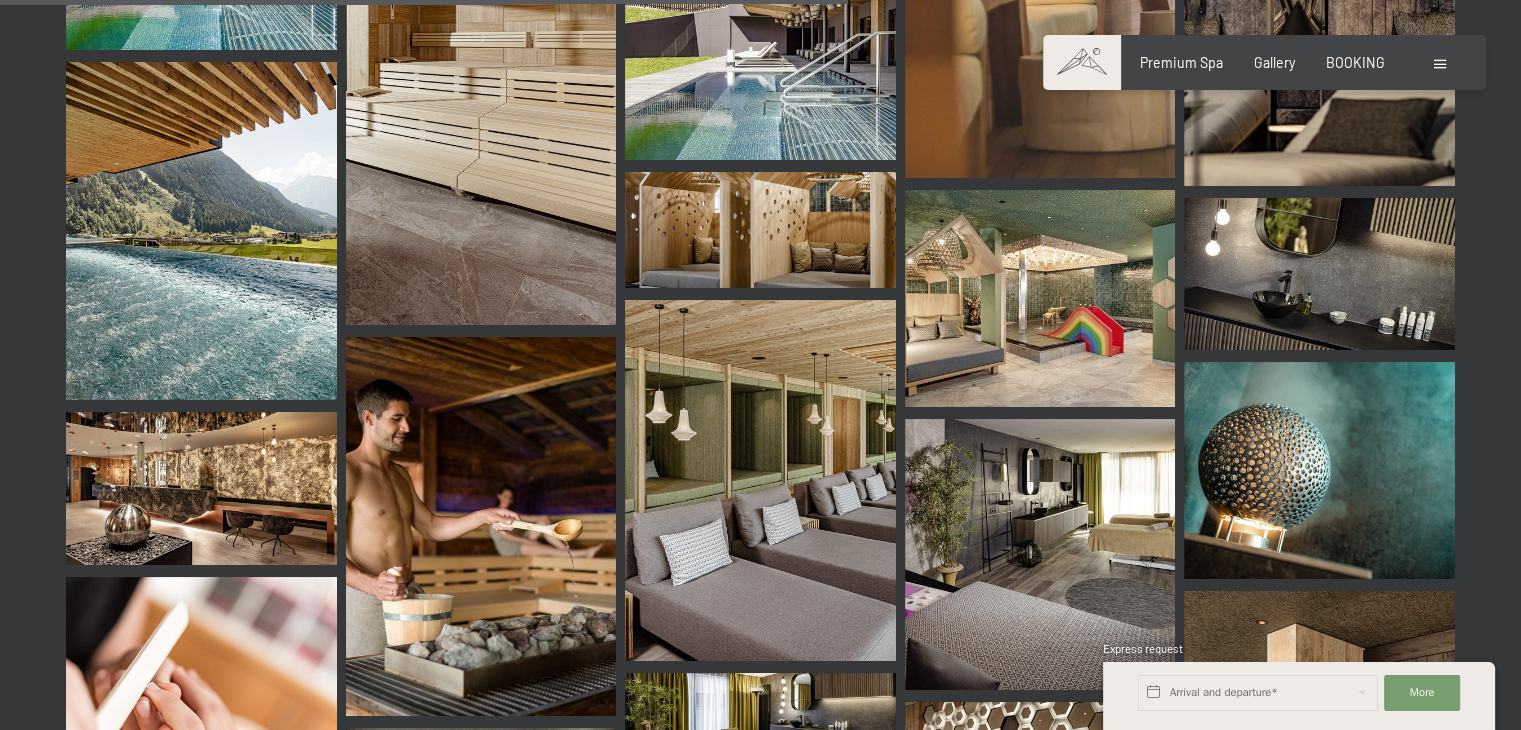 click at bounding box center [1440, 64] 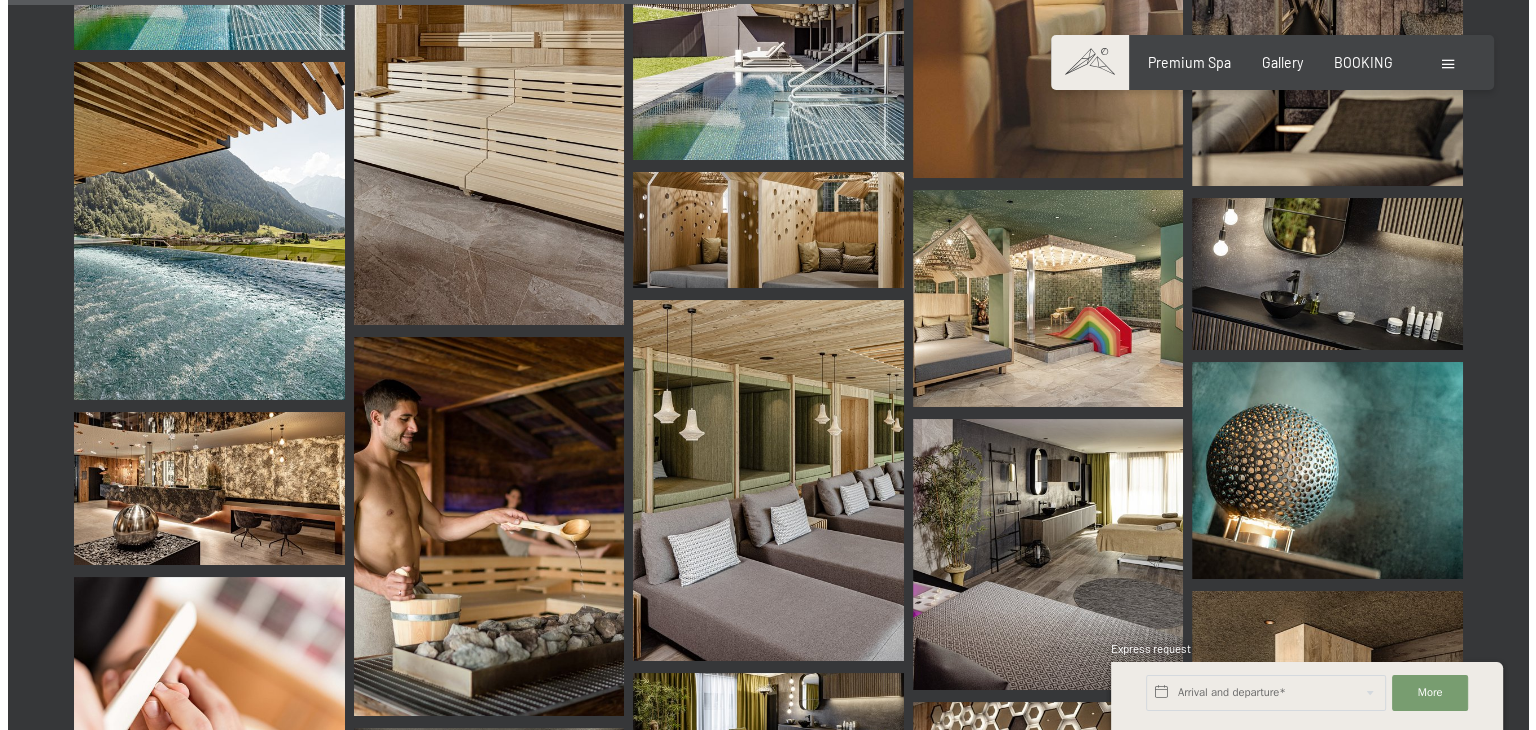 scroll, scrollTop: 12125, scrollLeft: 0, axis: vertical 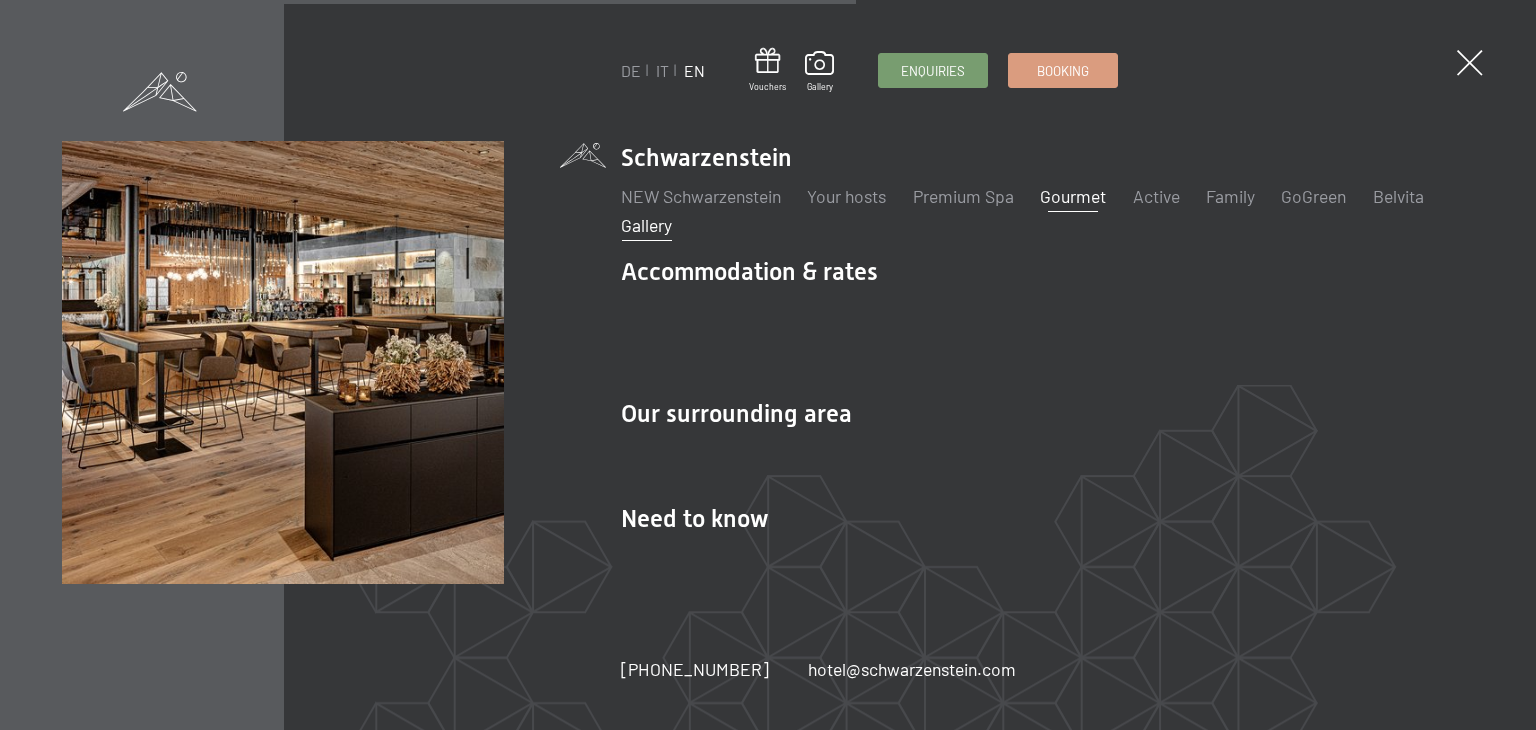 click on "Gourmet" at bounding box center [1073, 196] 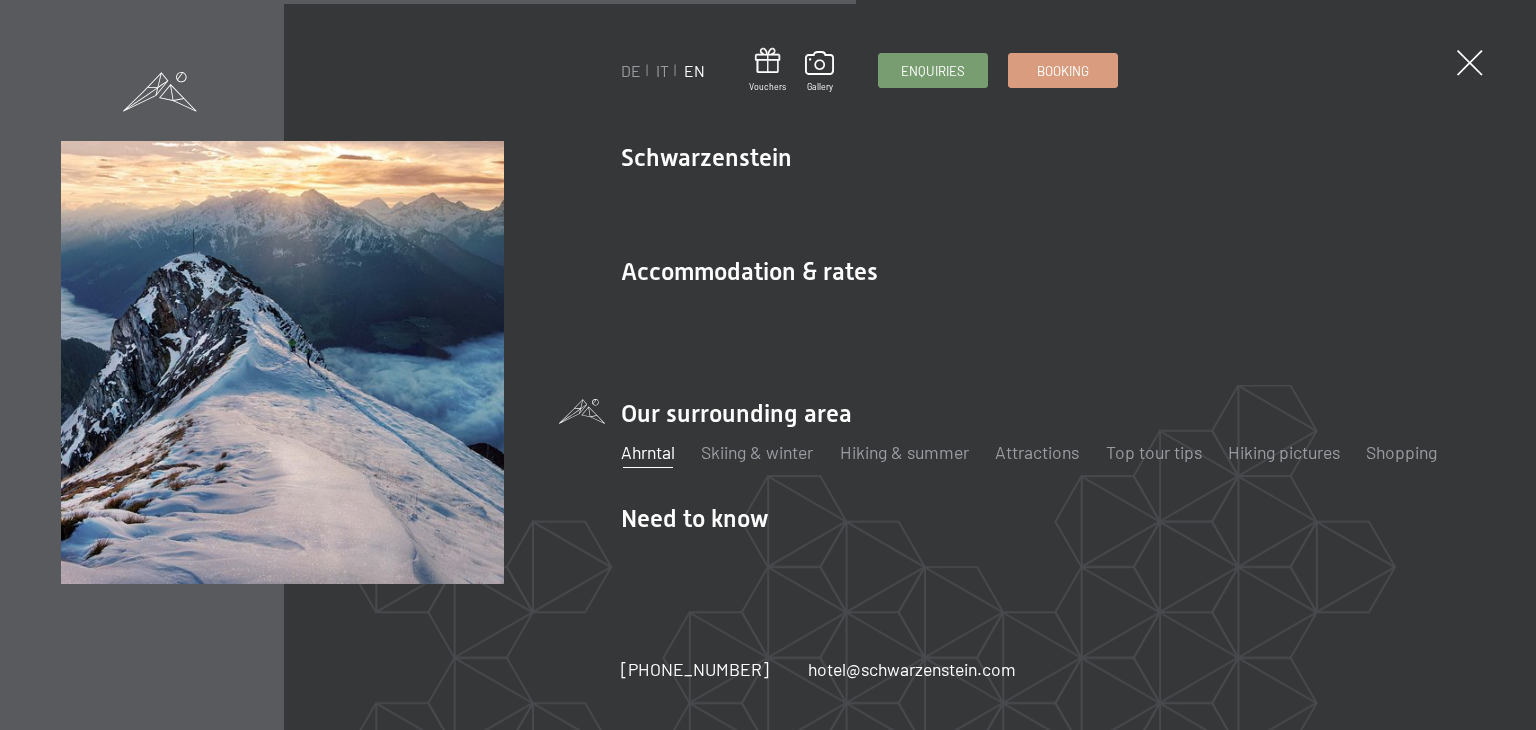 click on "Ahrntal" at bounding box center (648, 452) 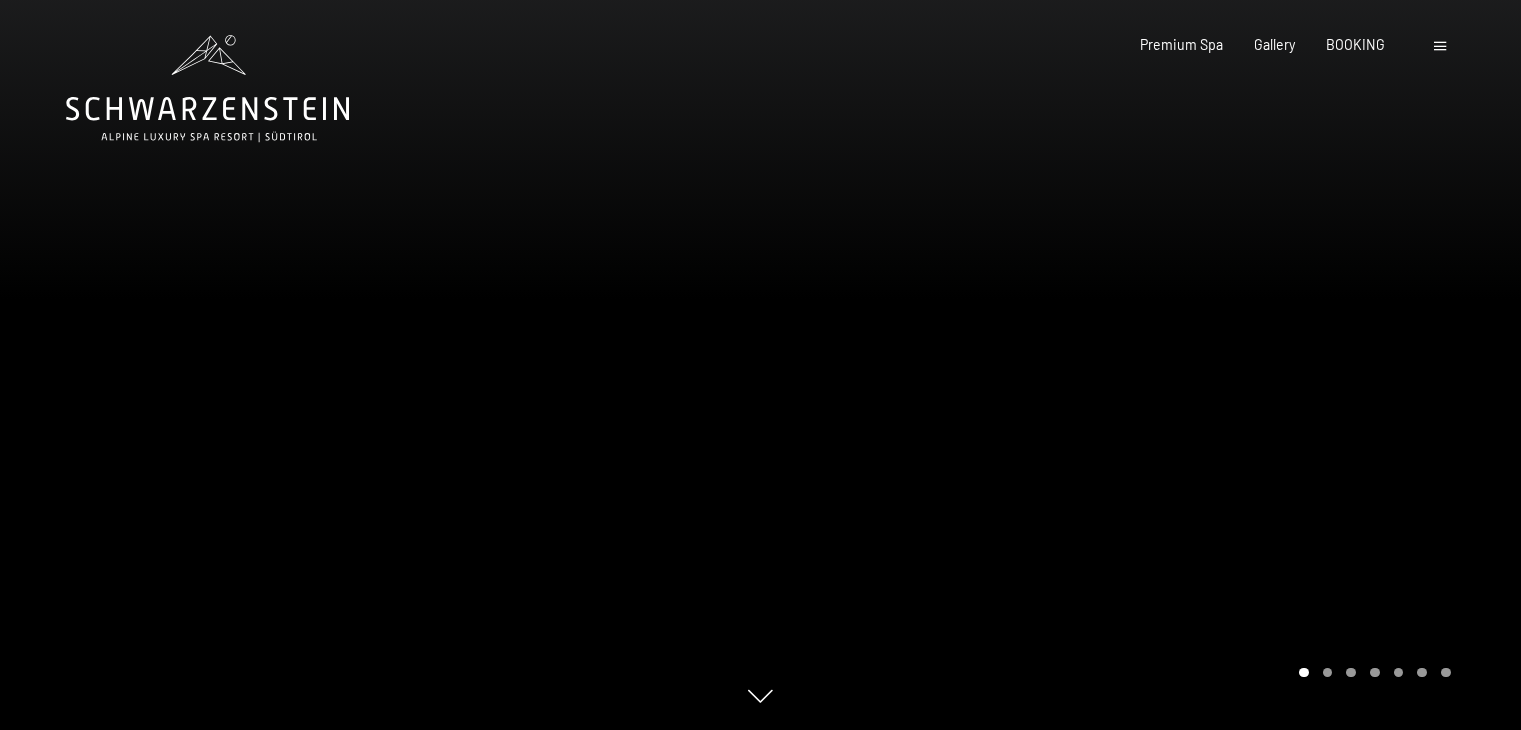 scroll, scrollTop: 0, scrollLeft: 0, axis: both 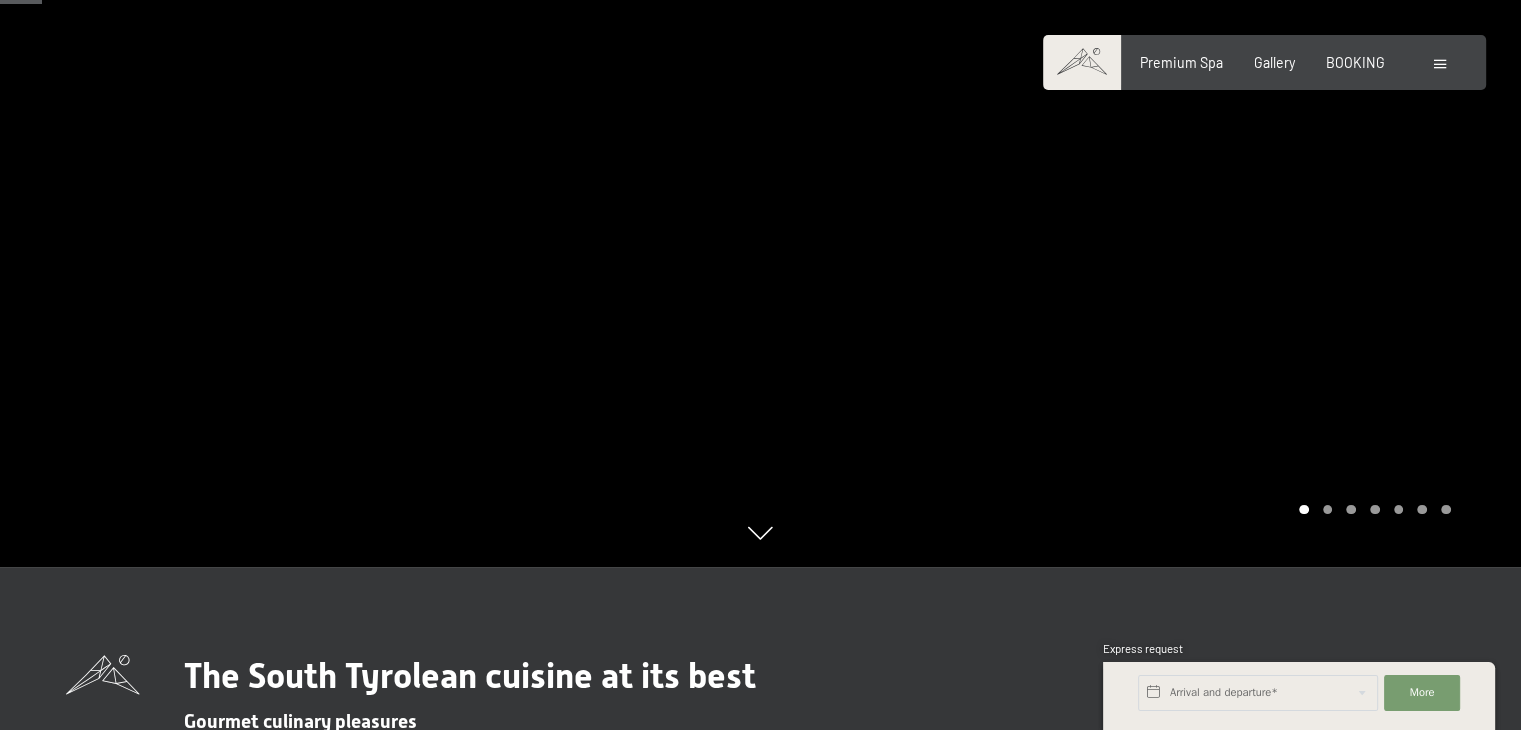 click at bounding box center [1328, 510] 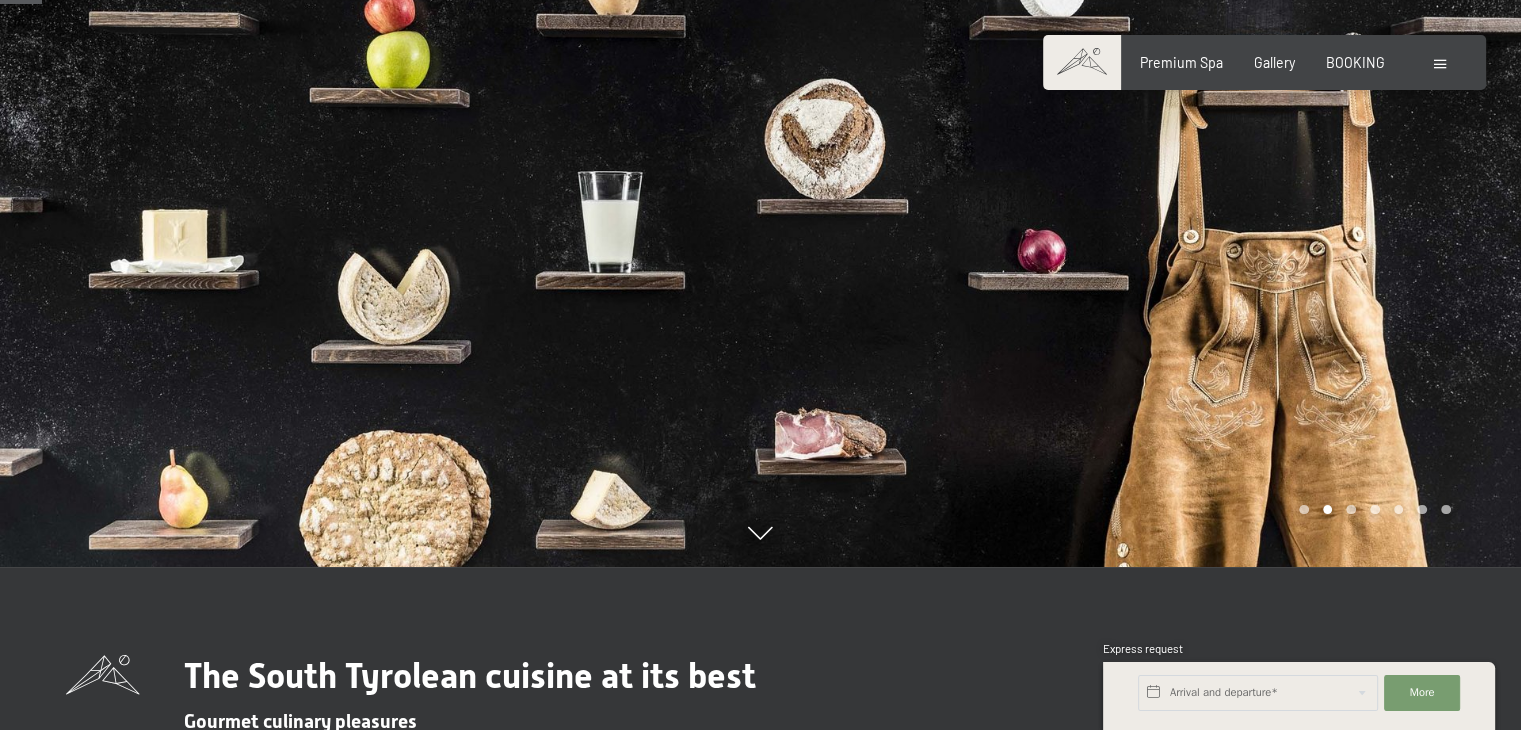 click at bounding box center [1351, 510] 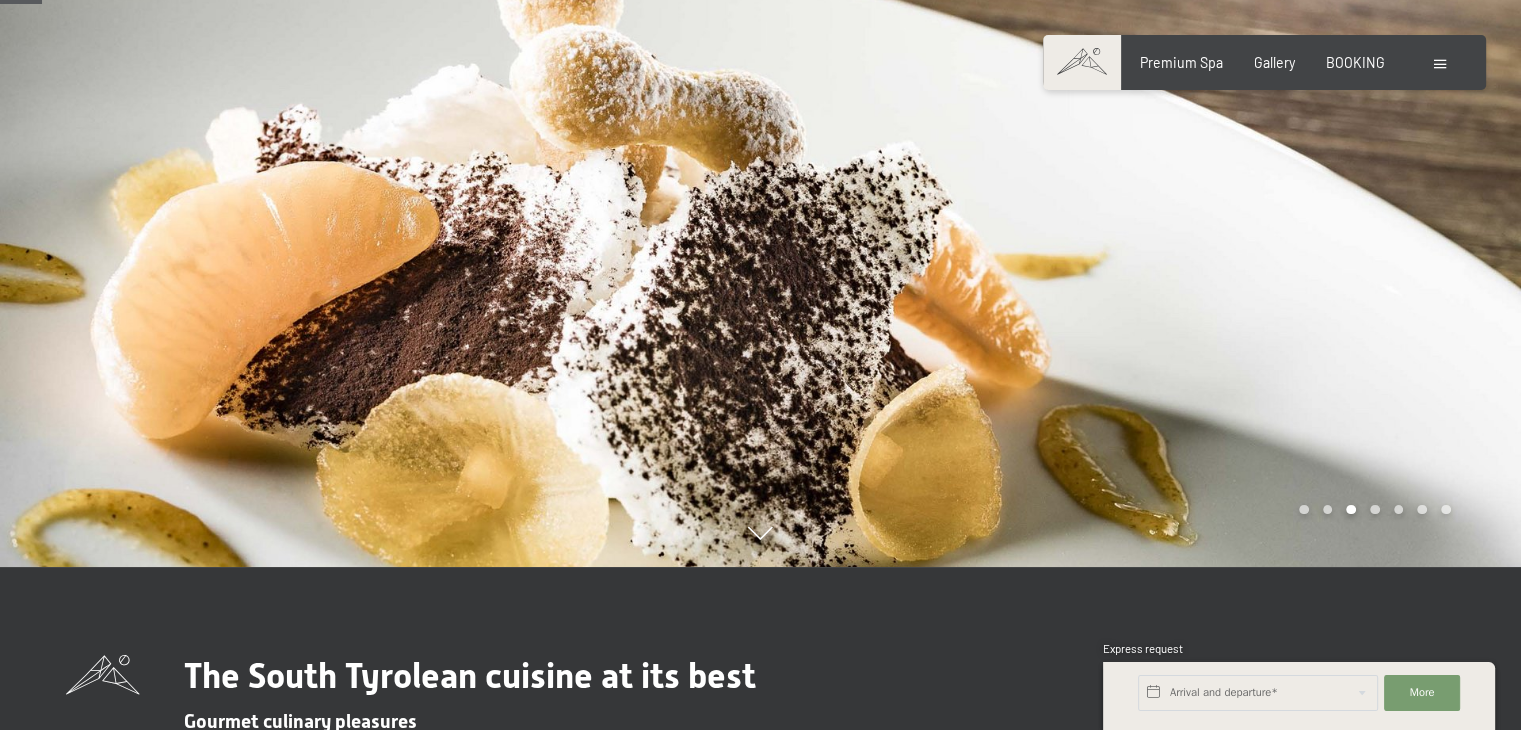 click at bounding box center [1375, 510] 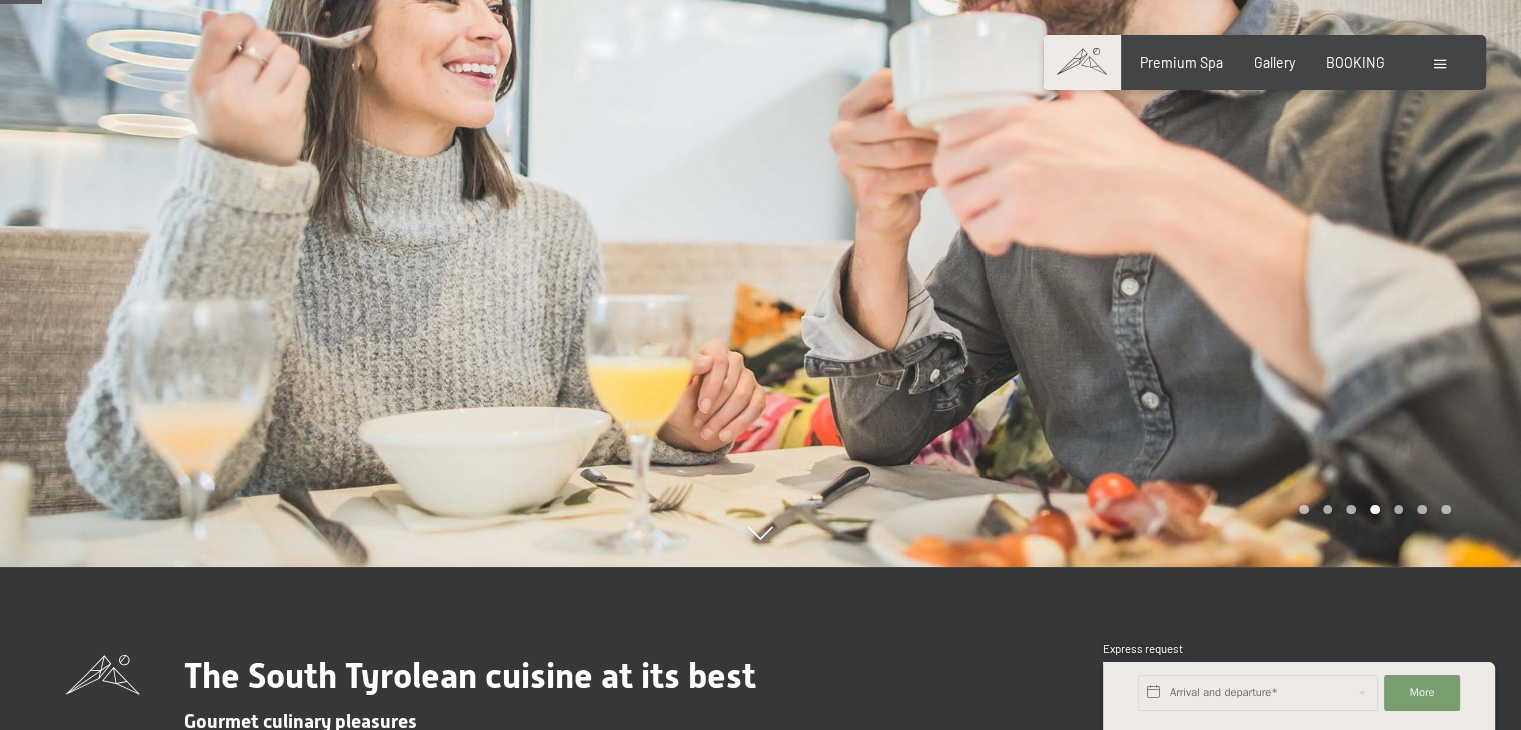 click at bounding box center (1399, 510) 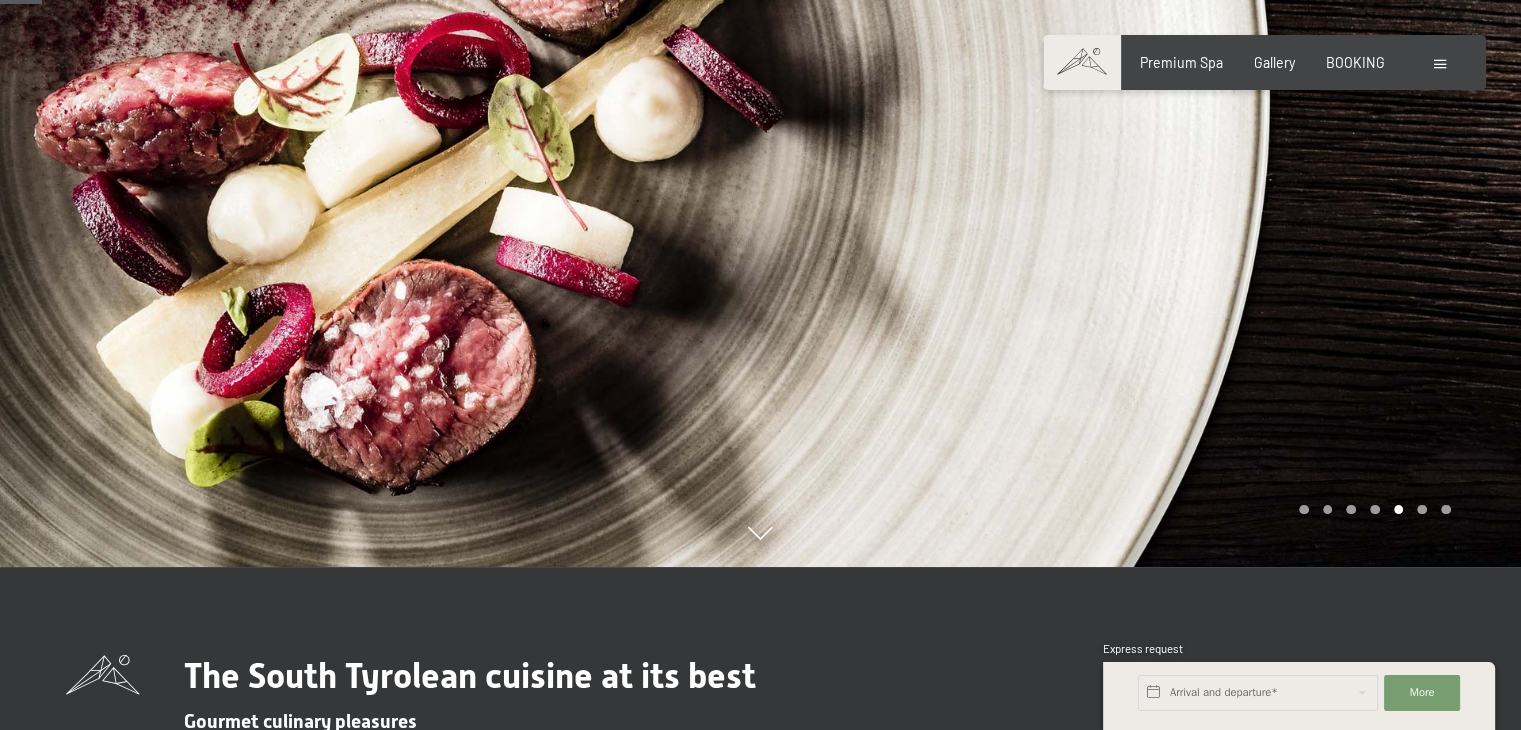 click at bounding box center (1422, 510) 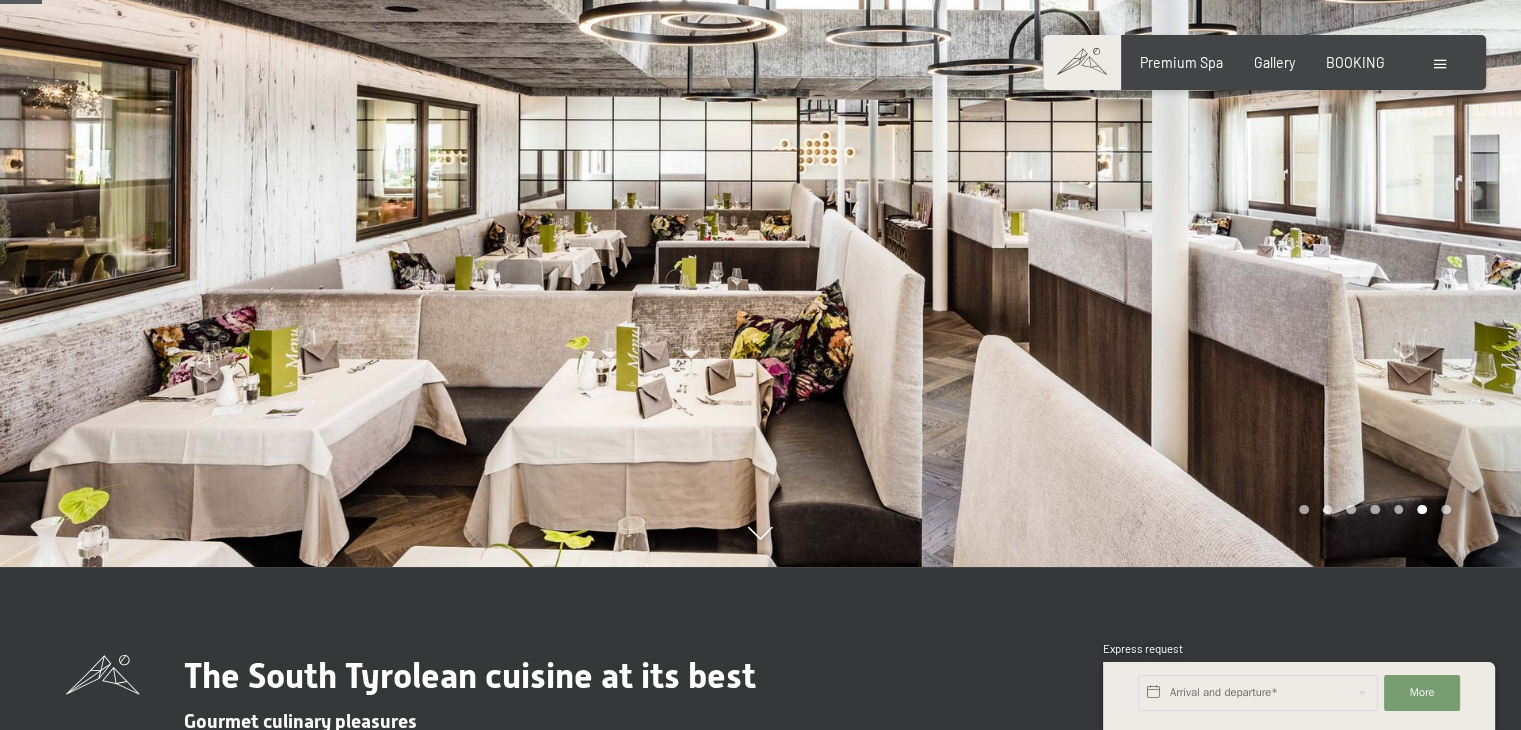 click at bounding box center [1446, 510] 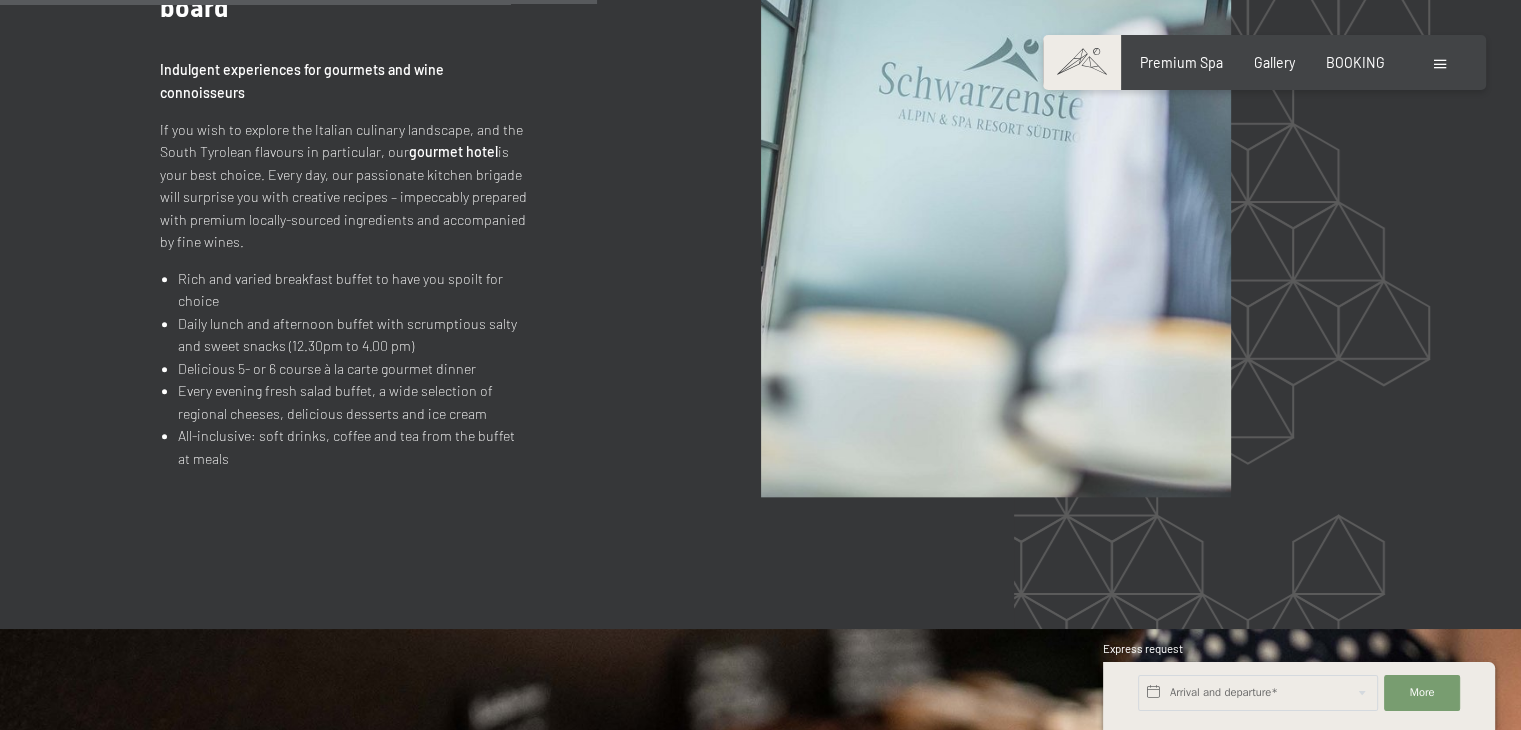 scroll, scrollTop: 2066, scrollLeft: 0, axis: vertical 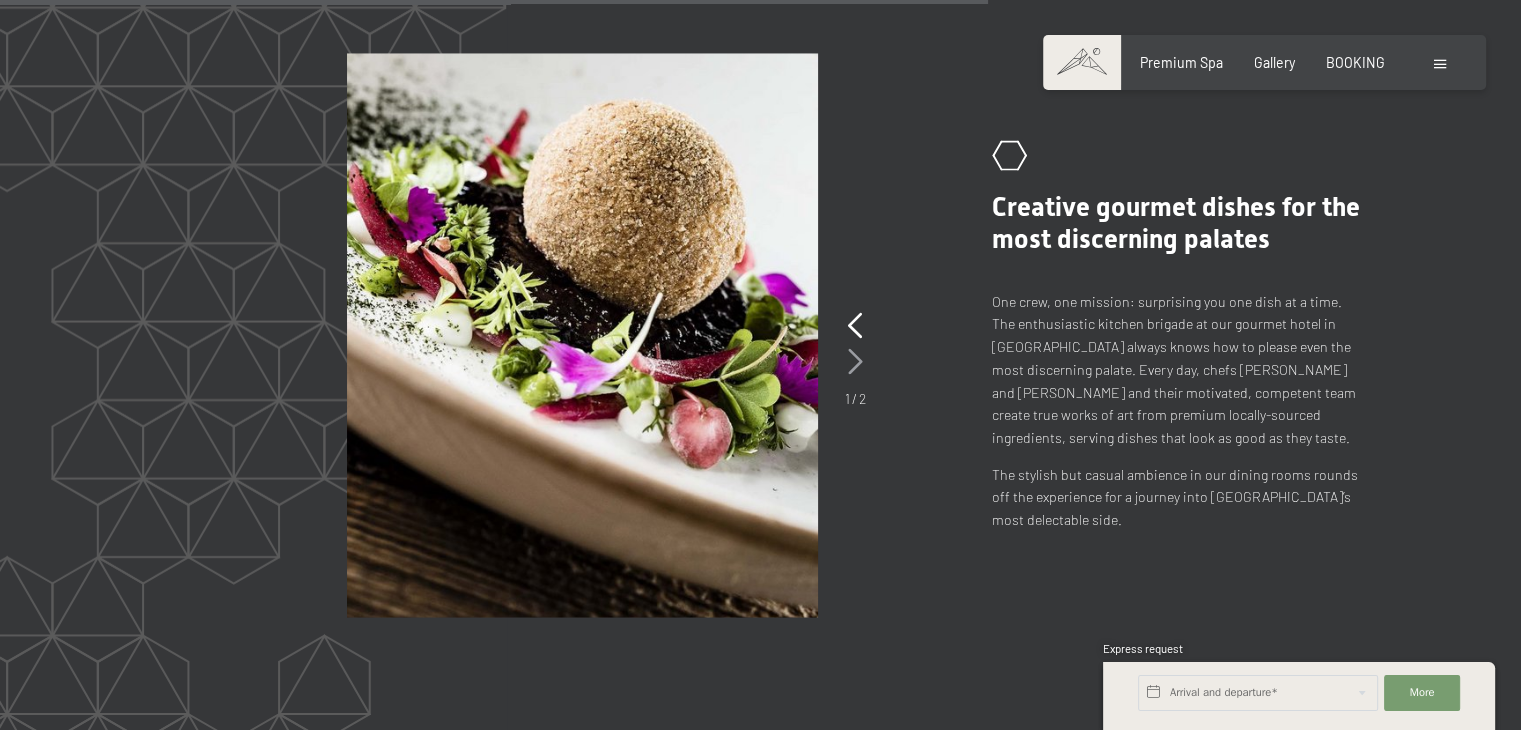 click at bounding box center [855, 361] 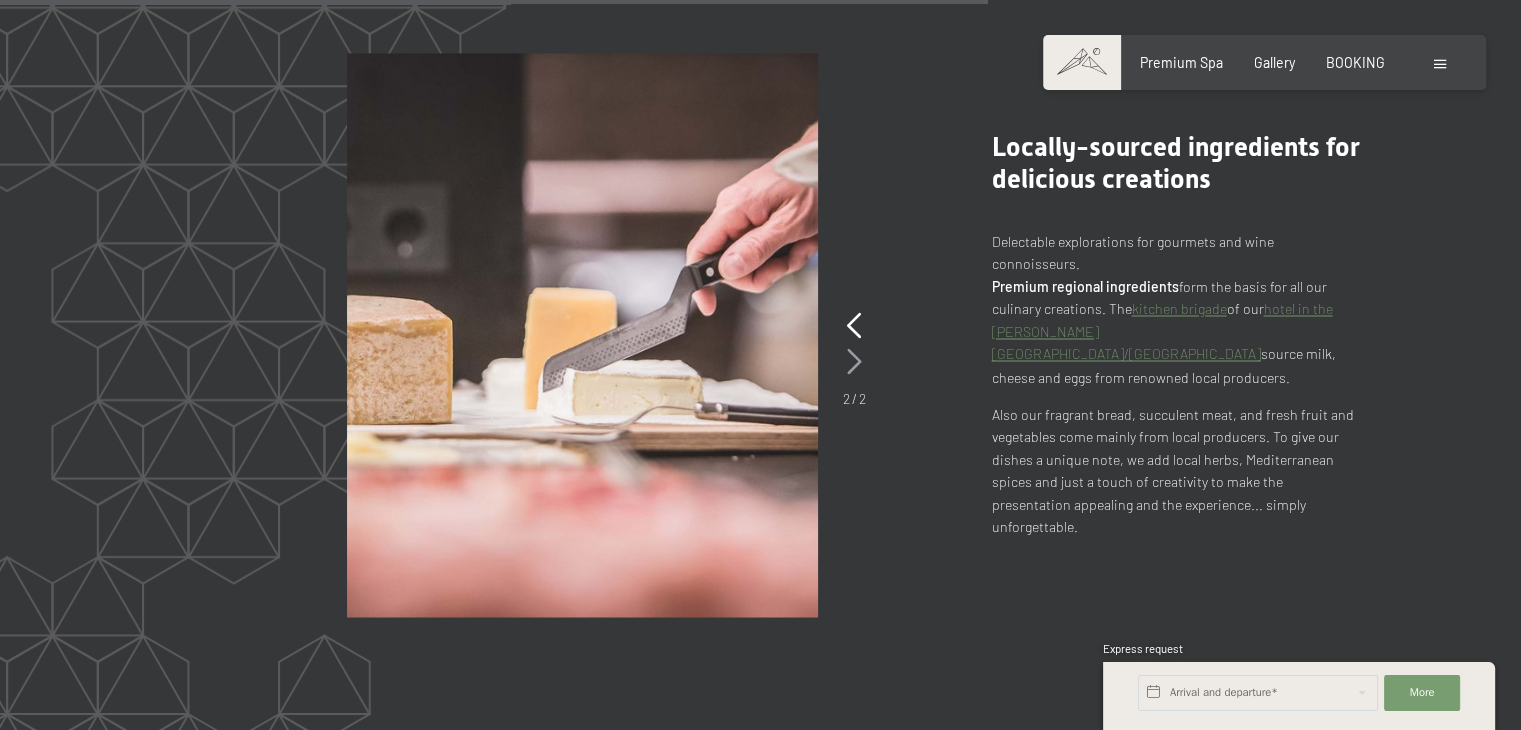 click at bounding box center [854, 361] 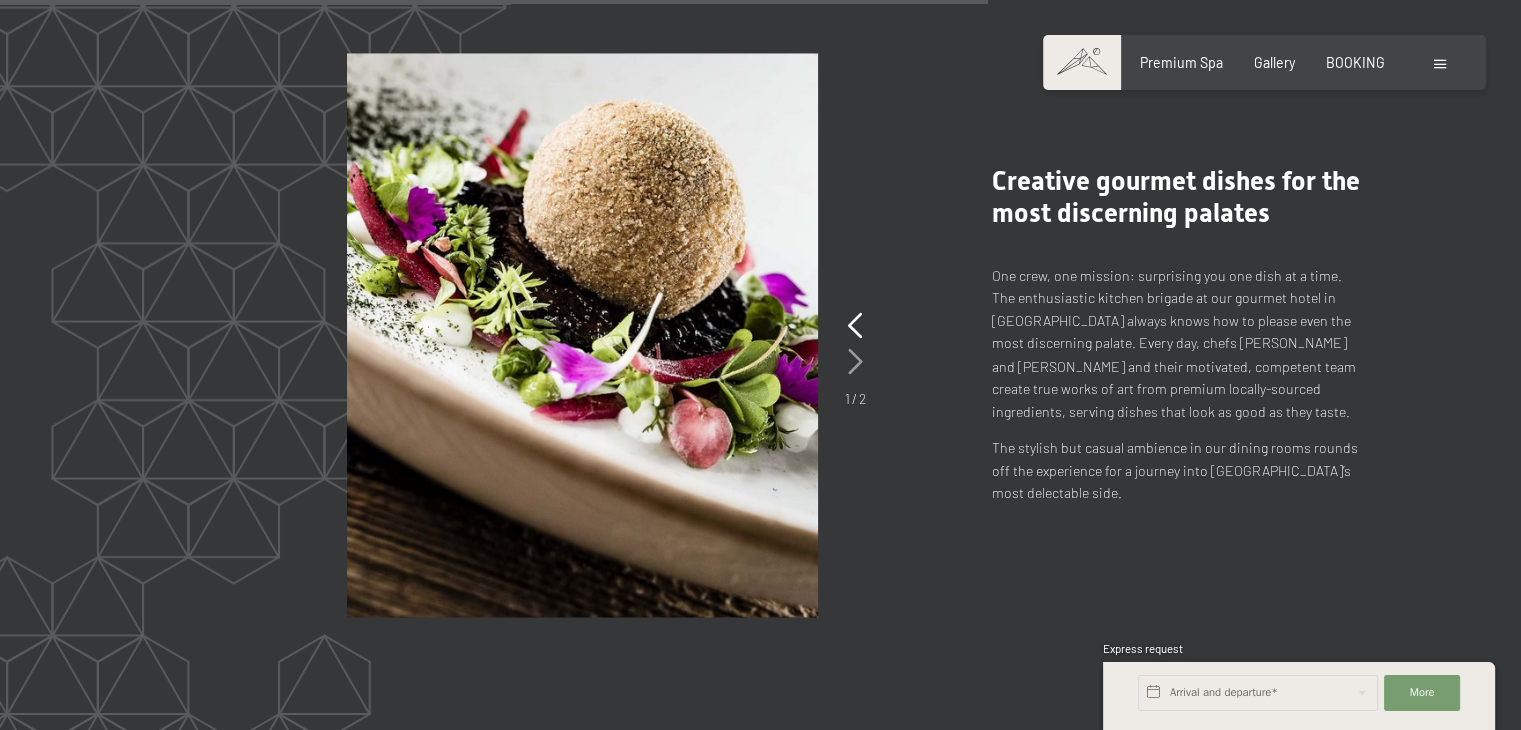 click at bounding box center [855, 361] 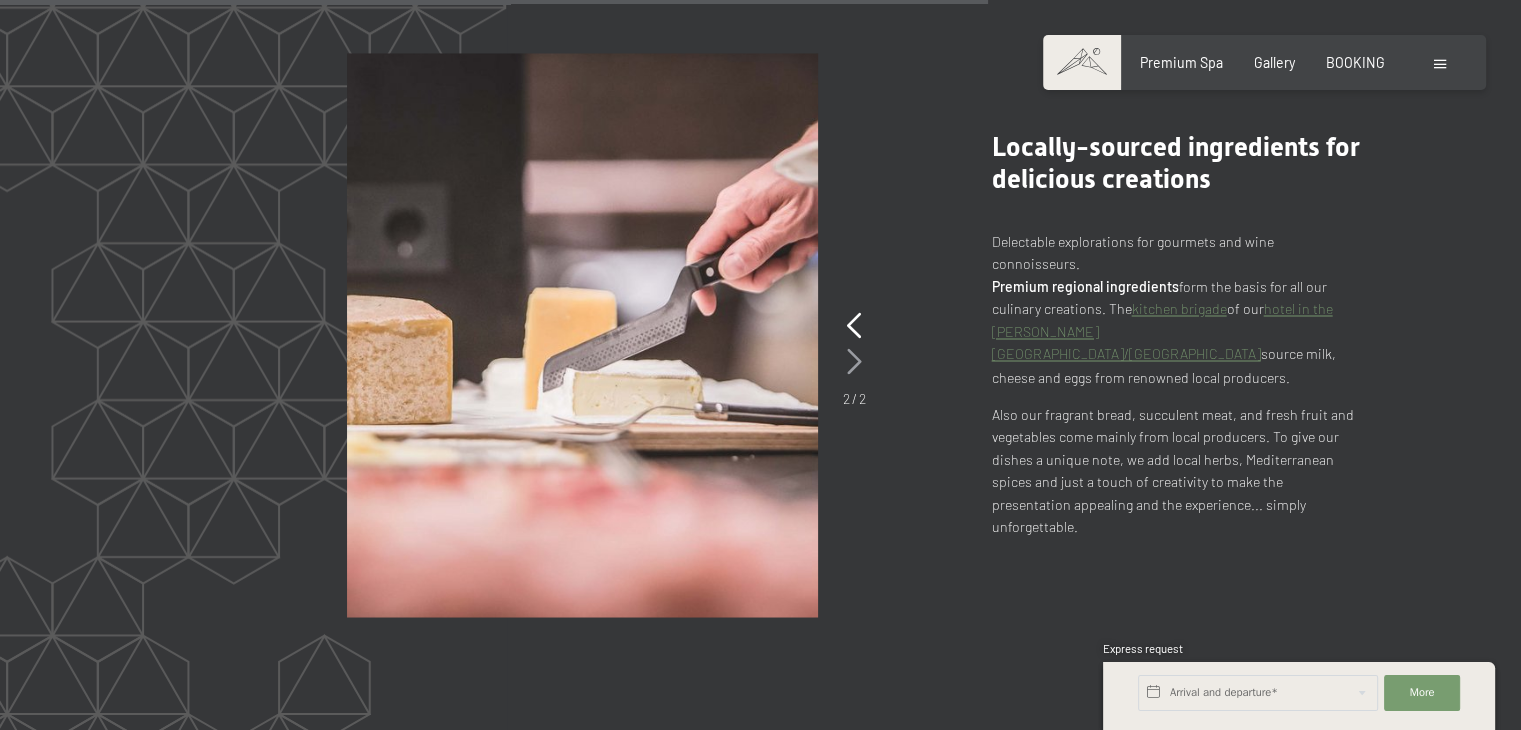 click at bounding box center [854, 361] 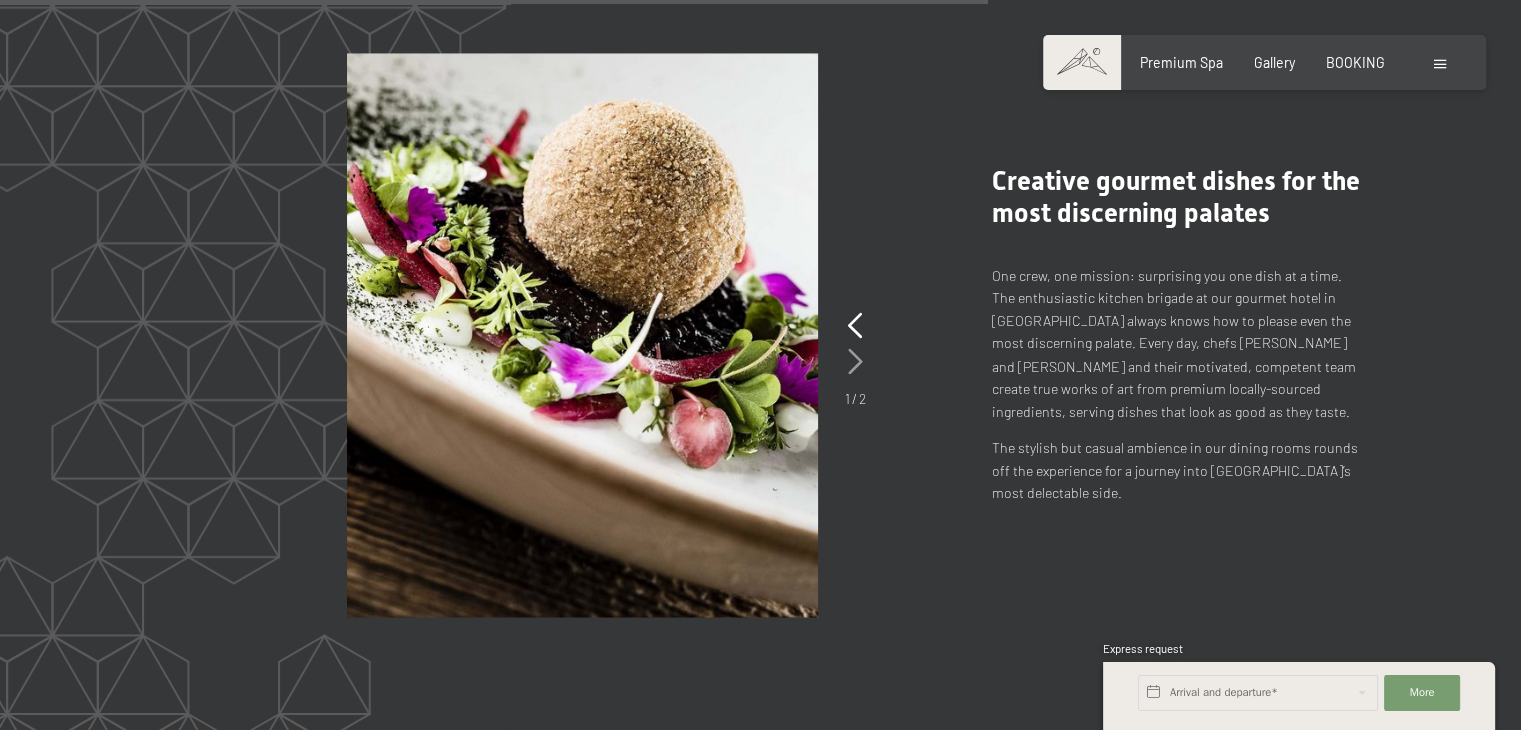 click at bounding box center [855, 361] 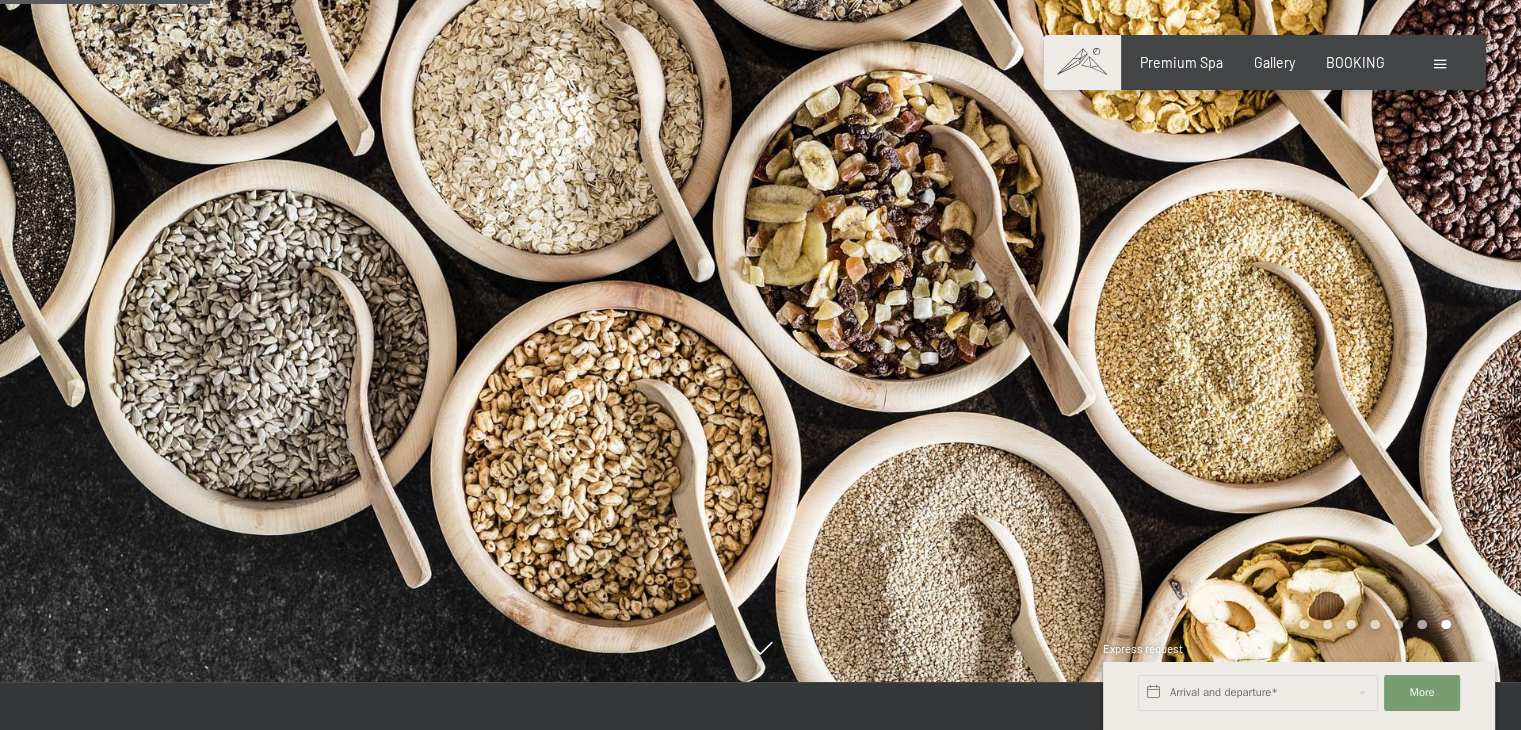 scroll, scrollTop: 0, scrollLeft: 0, axis: both 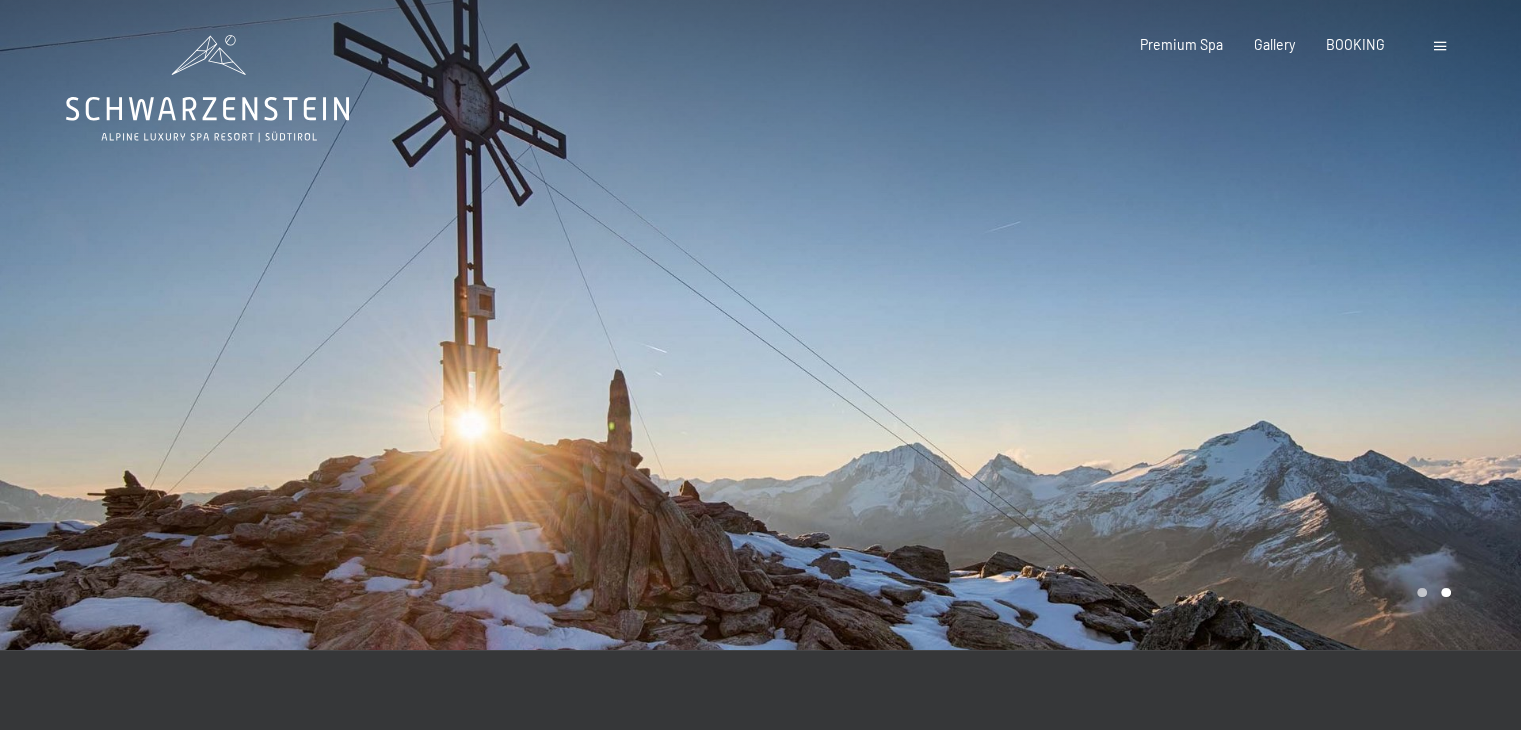 click at bounding box center [1440, 46] 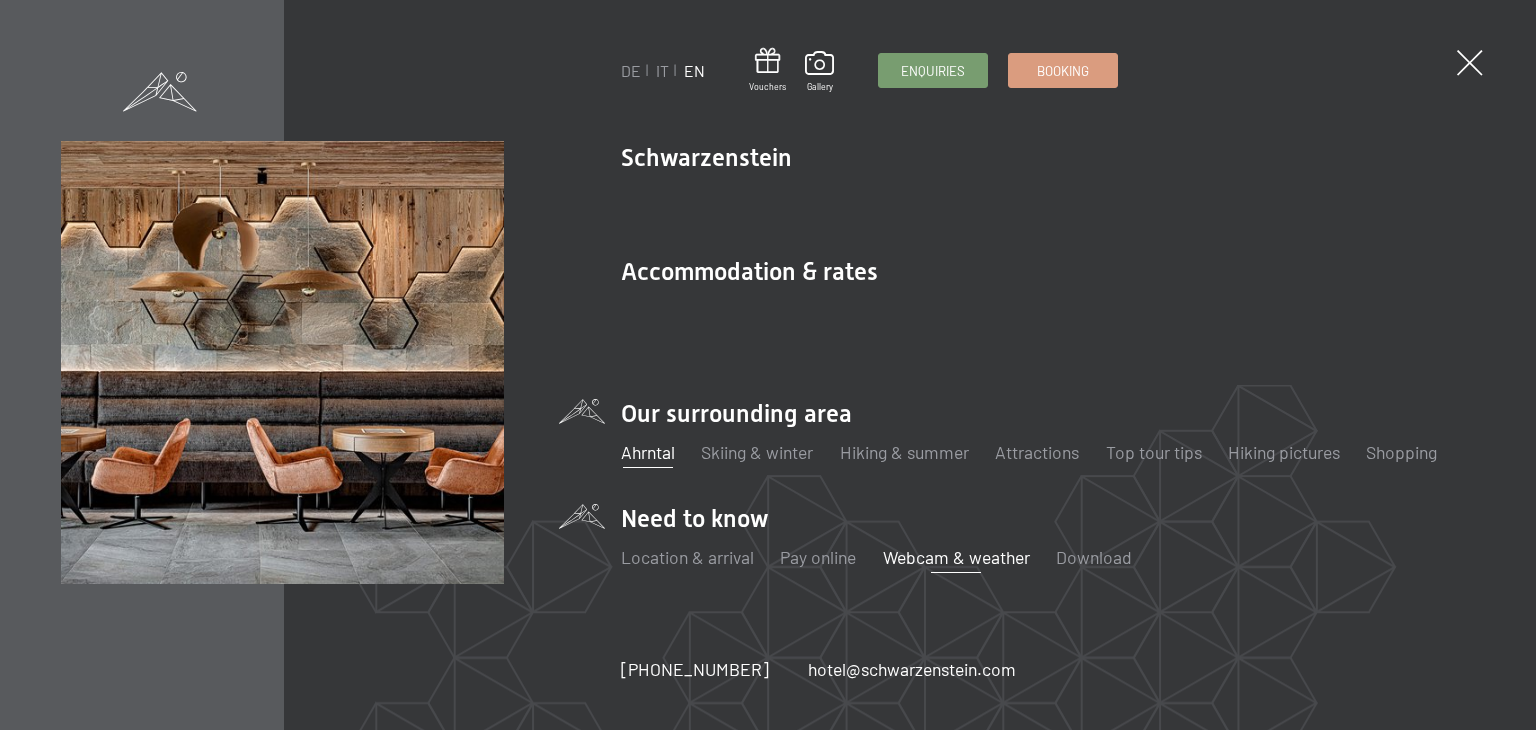 click on "Webcam & weather" at bounding box center [956, 557] 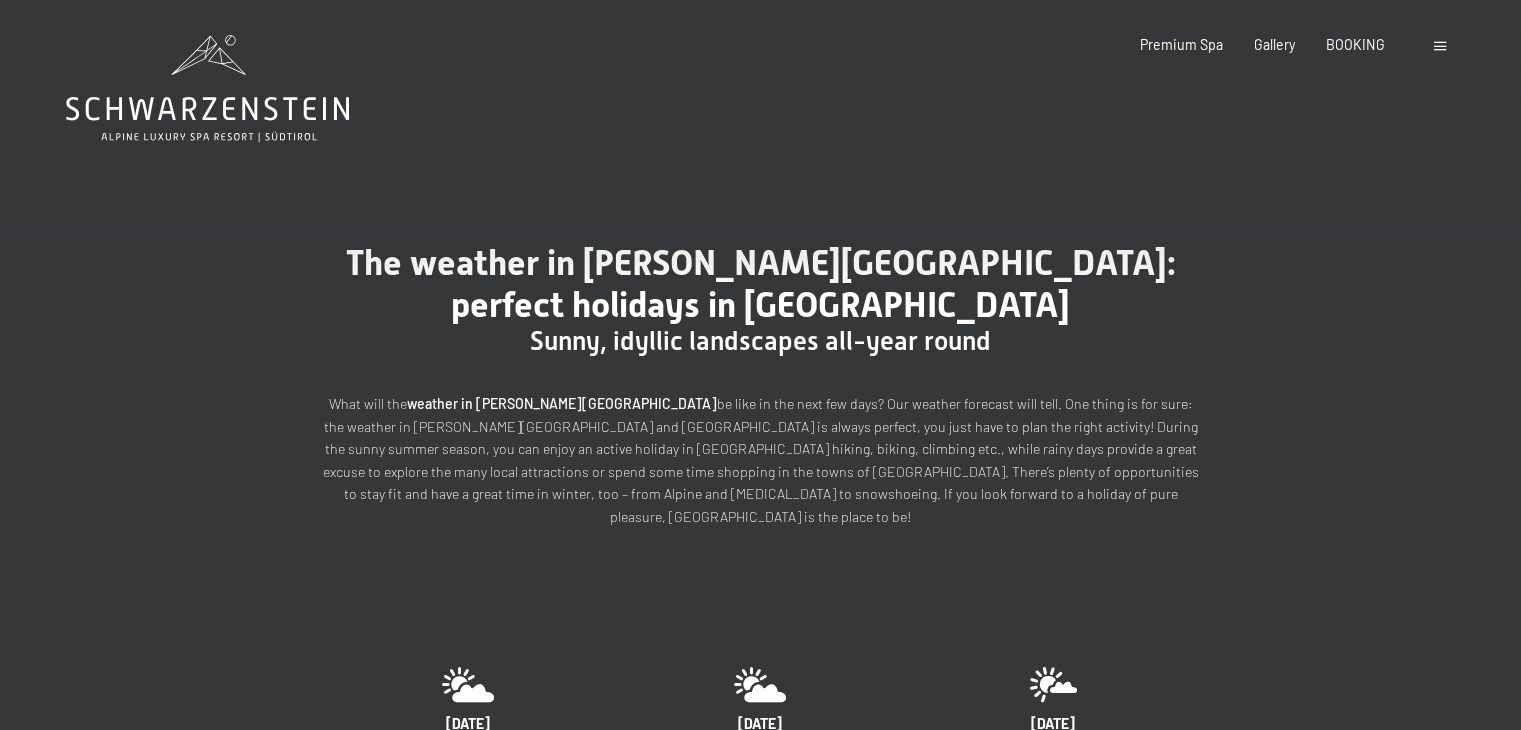 scroll, scrollTop: 0, scrollLeft: 0, axis: both 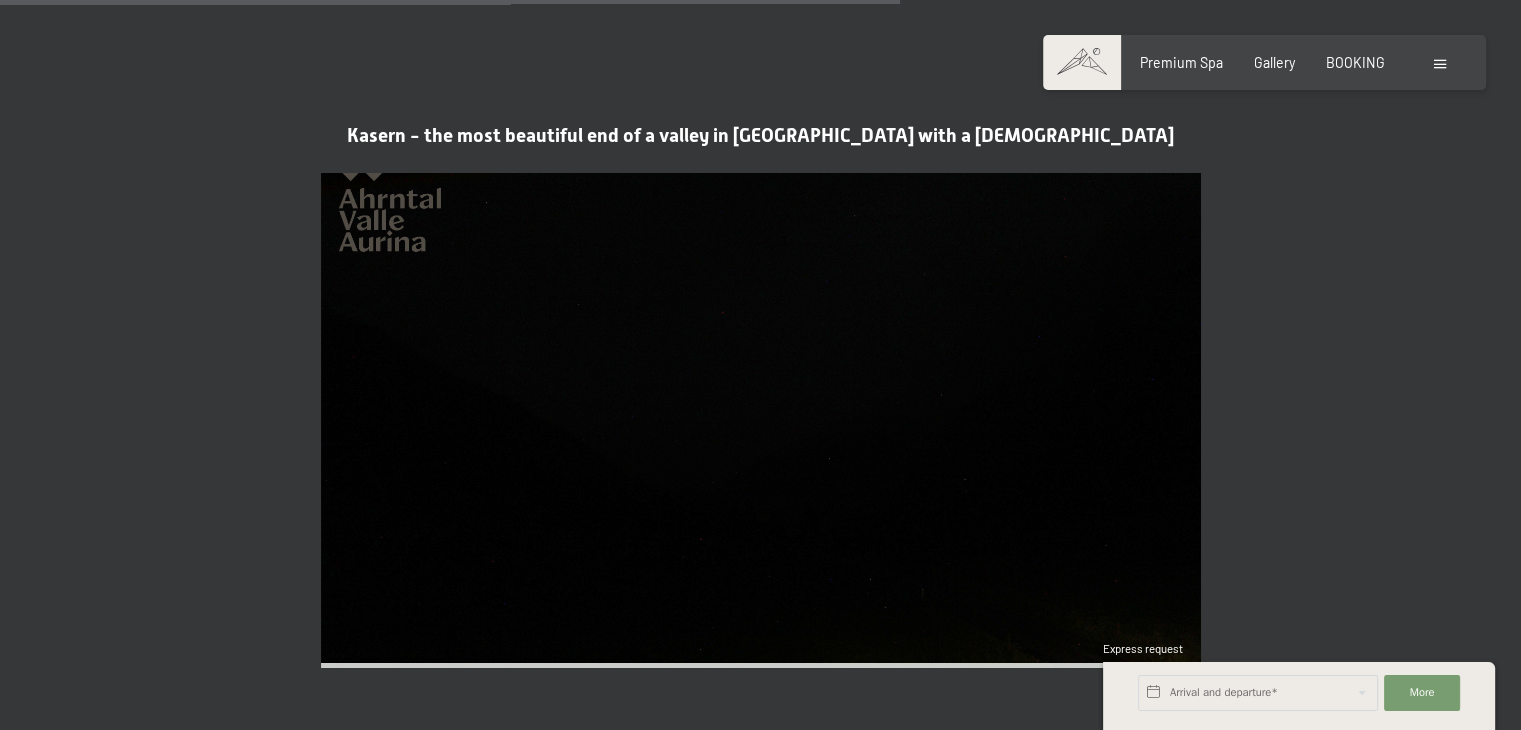 click at bounding box center (761, 420) 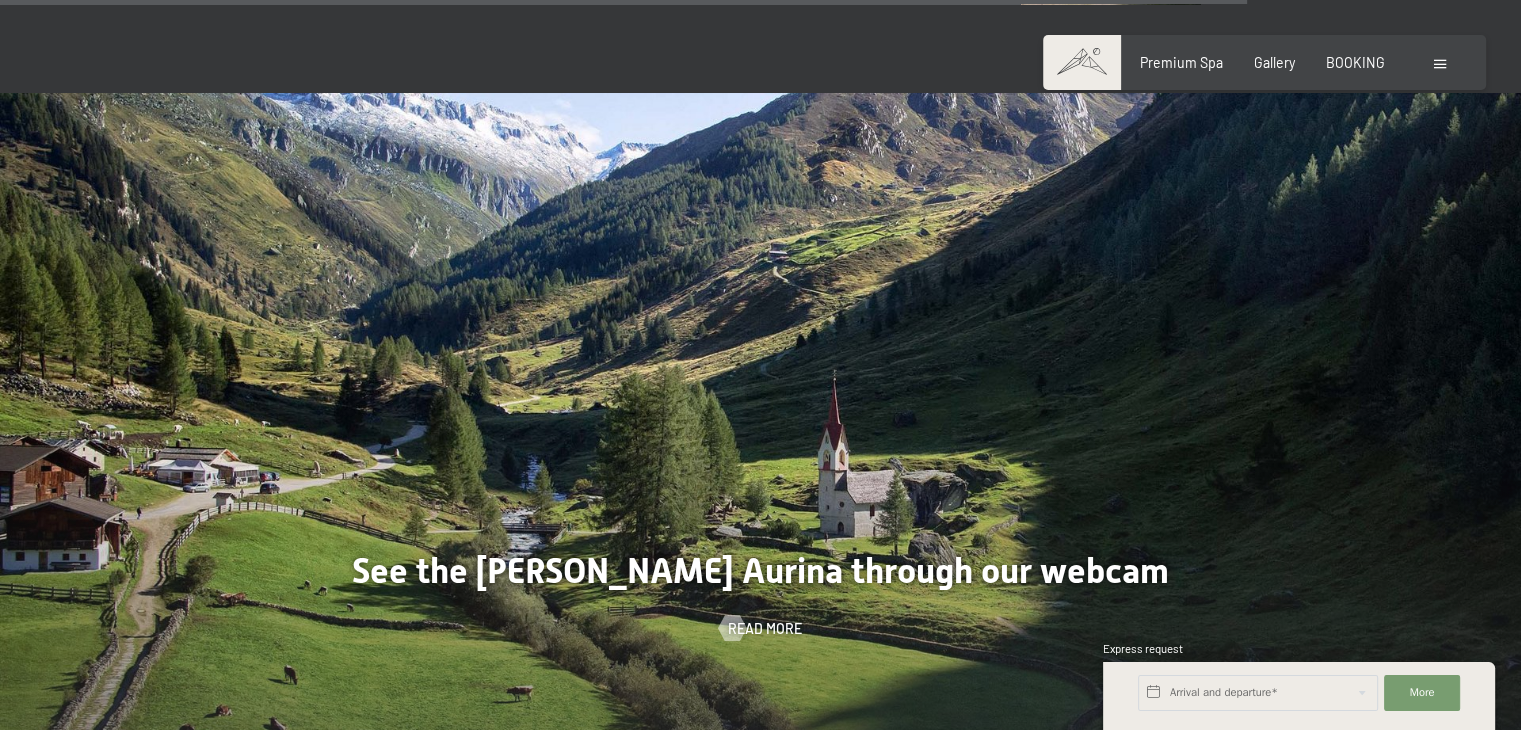 scroll, scrollTop: 5184, scrollLeft: 0, axis: vertical 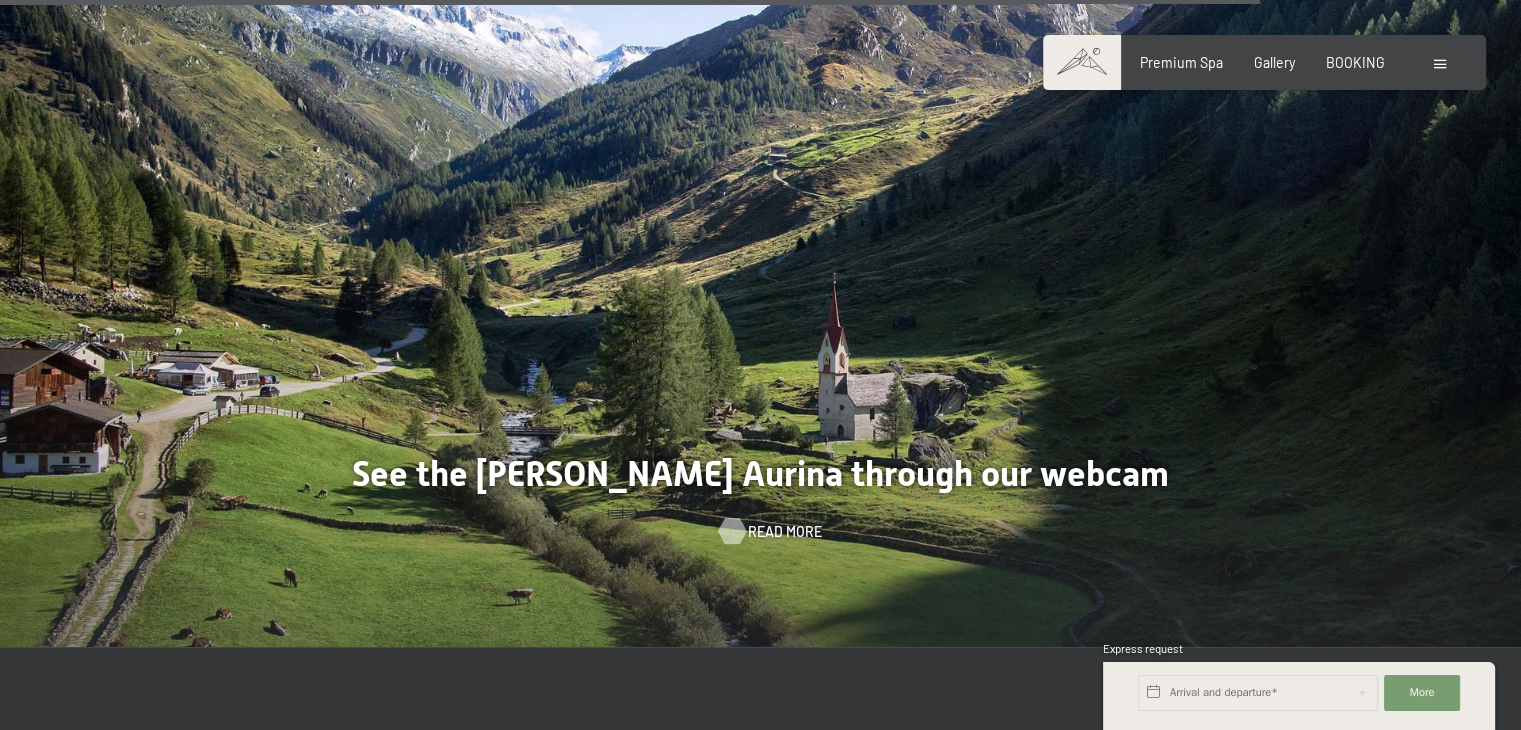 click on "Read more" at bounding box center (785, 532) 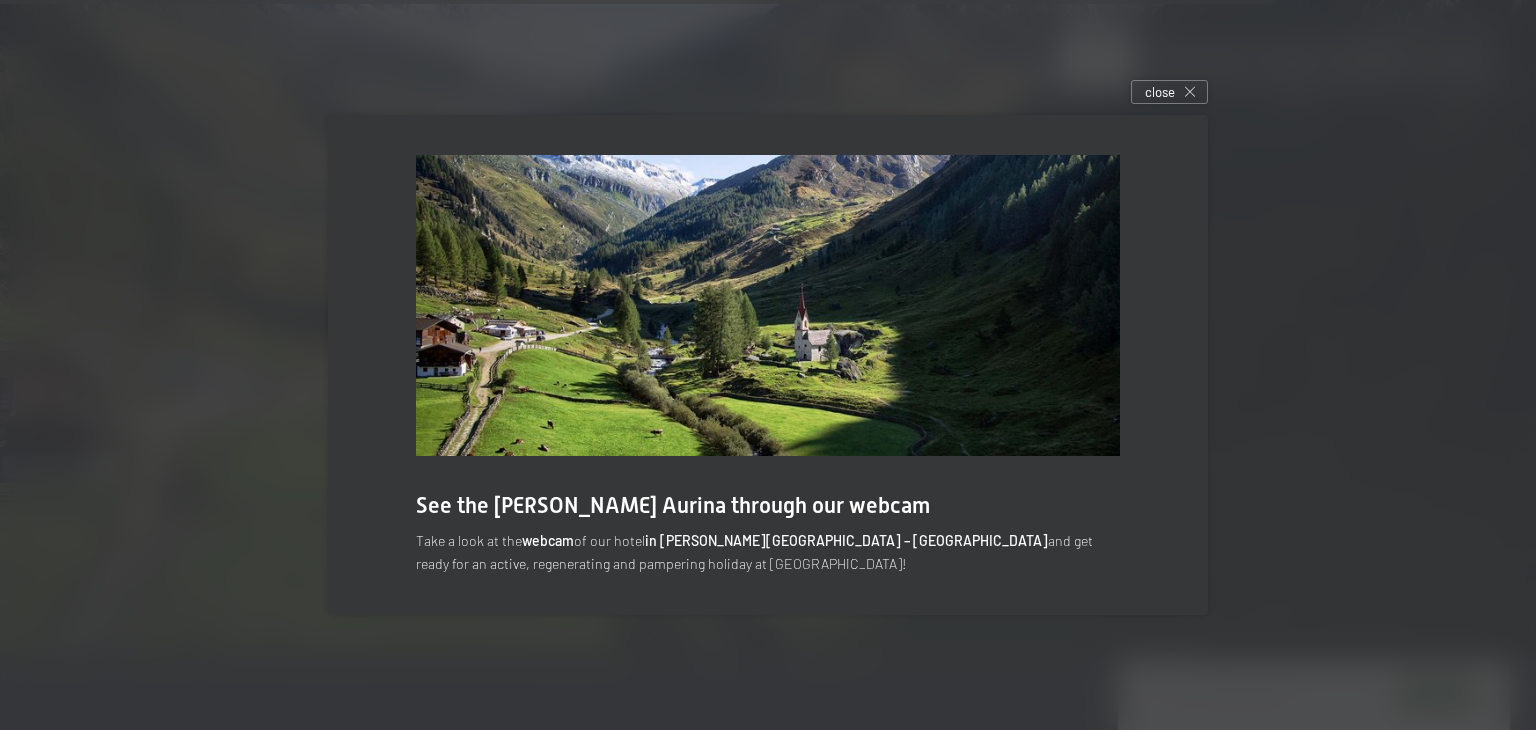 click on "webcam" at bounding box center [548, 540] 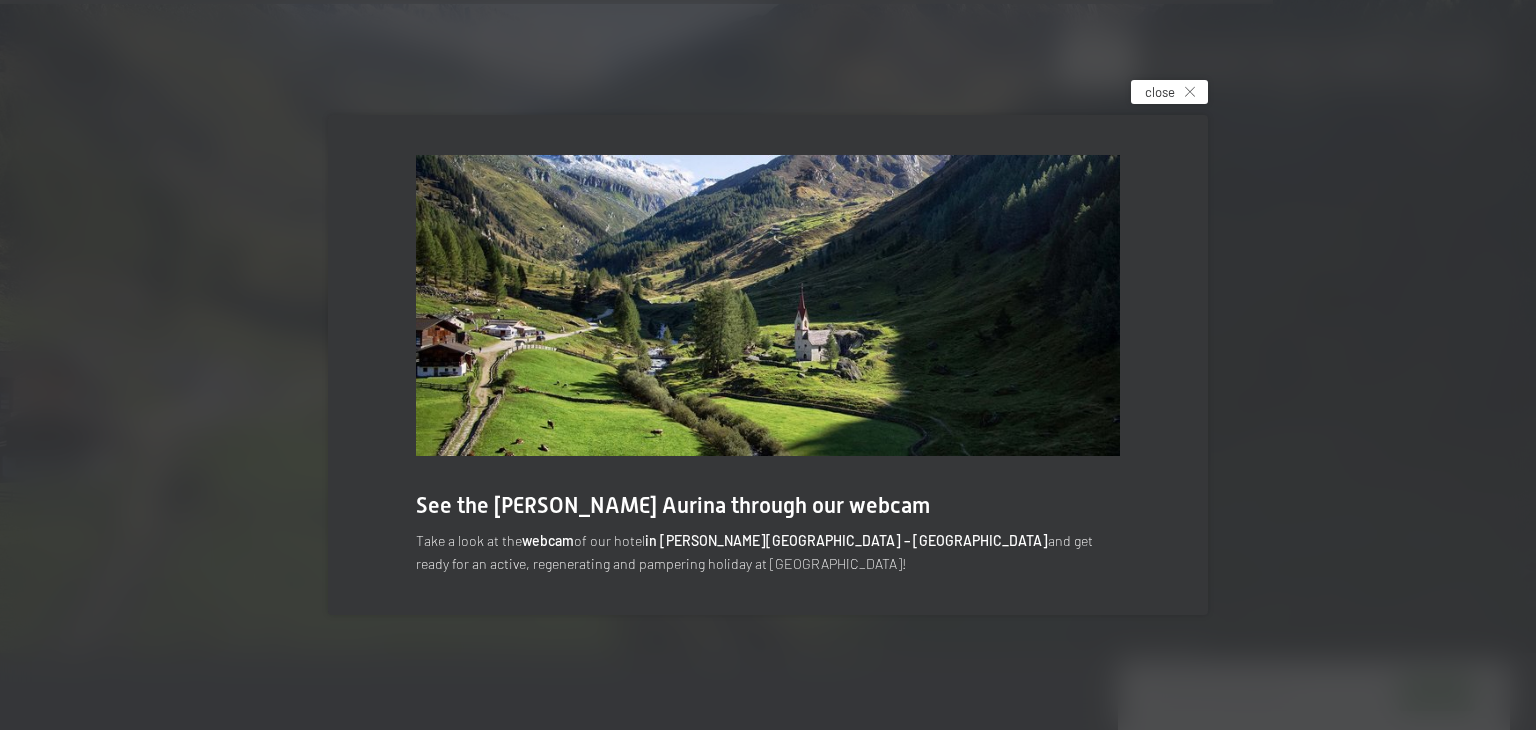 click on "close" at bounding box center (1169, 92) 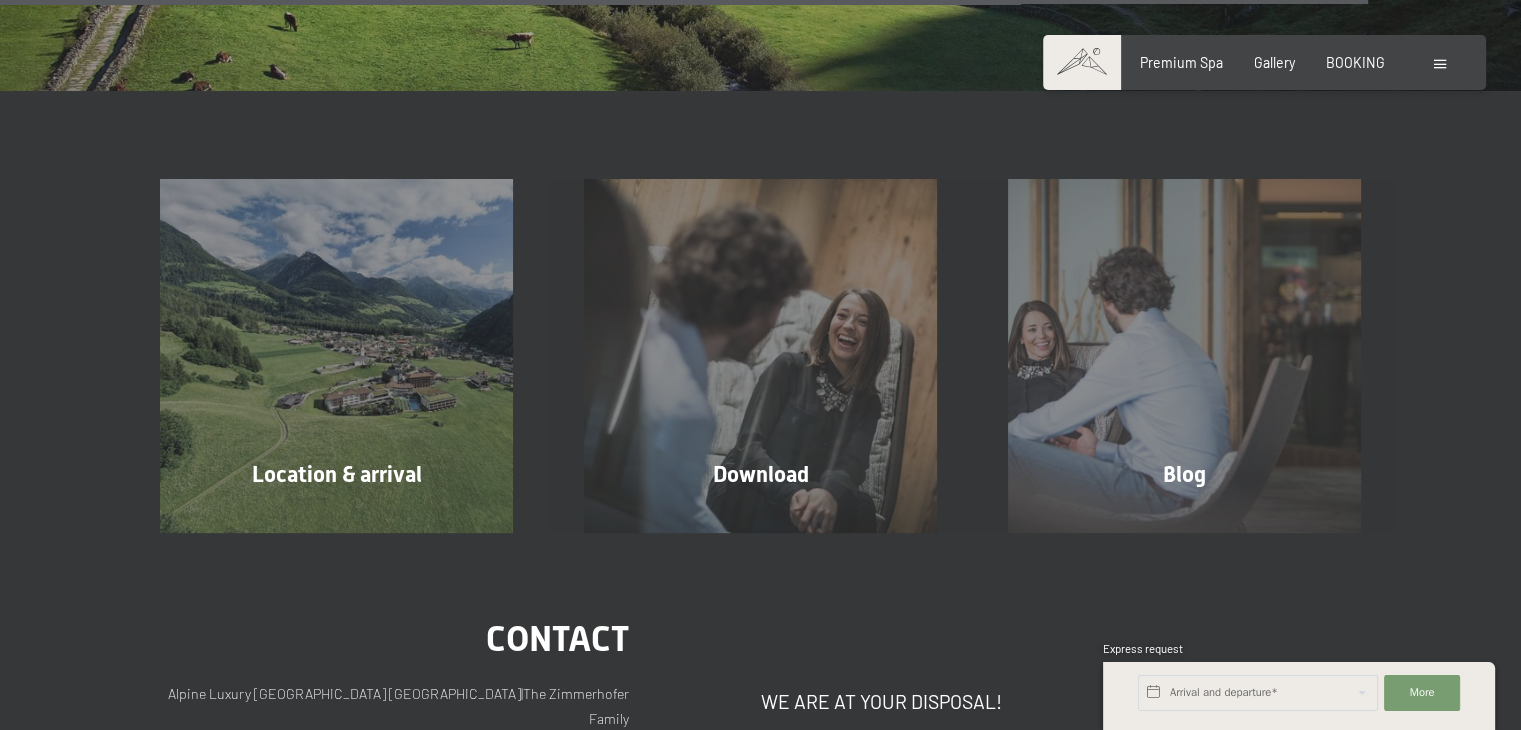 scroll, scrollTop: 5744, scrollLeft: 0, axis: vertical 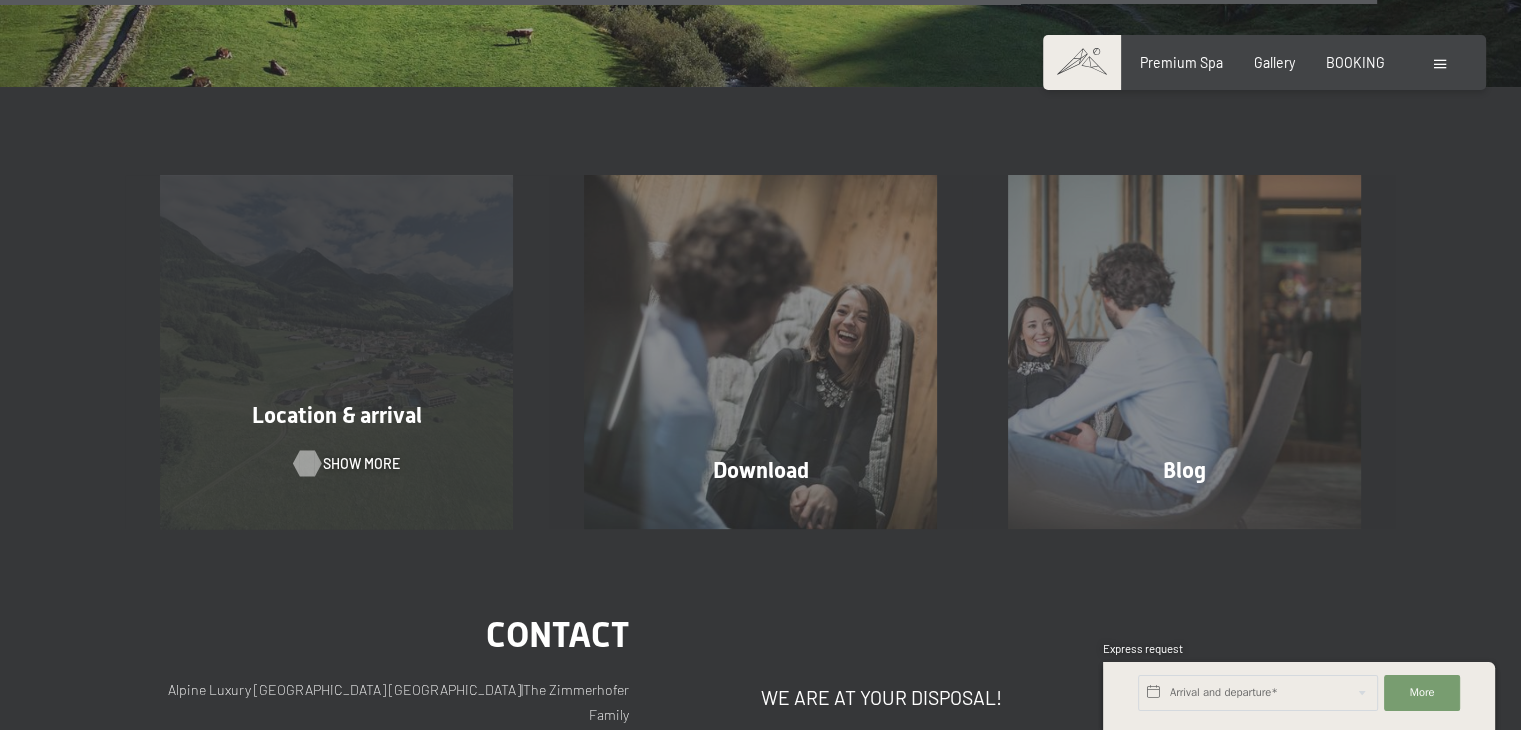 click on "Show more" at bounding box center (361, 464) 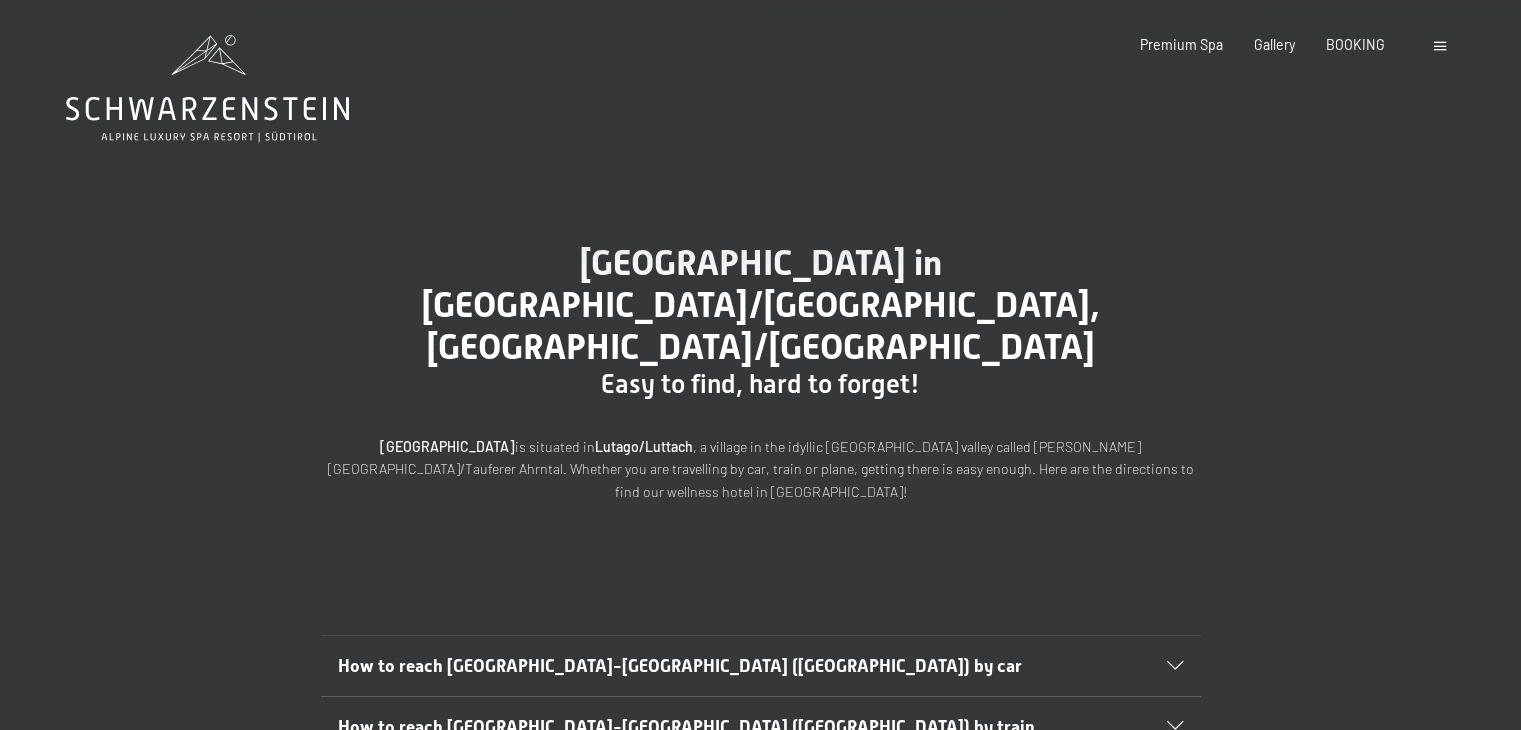 scroll, scrollTop: 0, scrollLeft: 0, axis: both 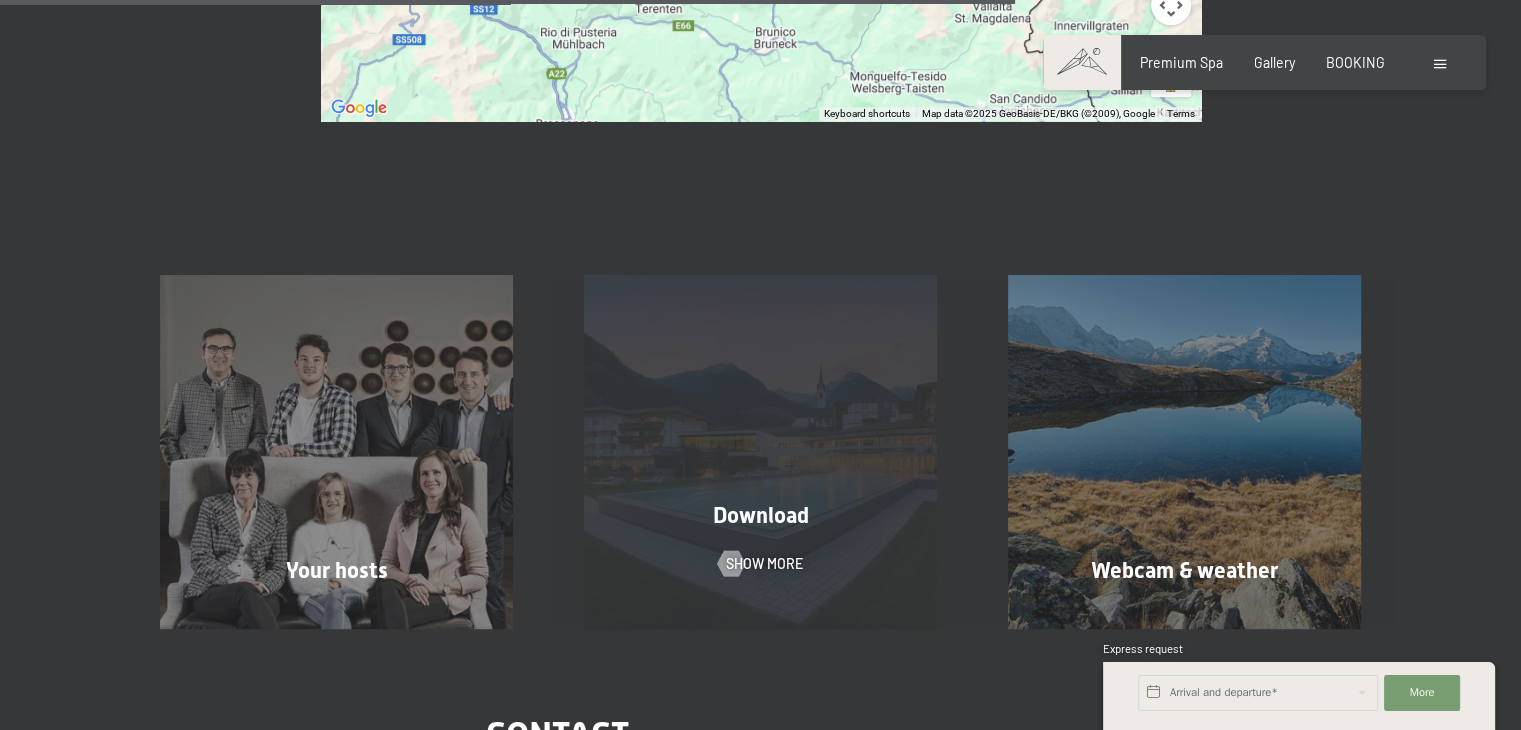 click on "Download           Show more" at bounding box center (761, 451) 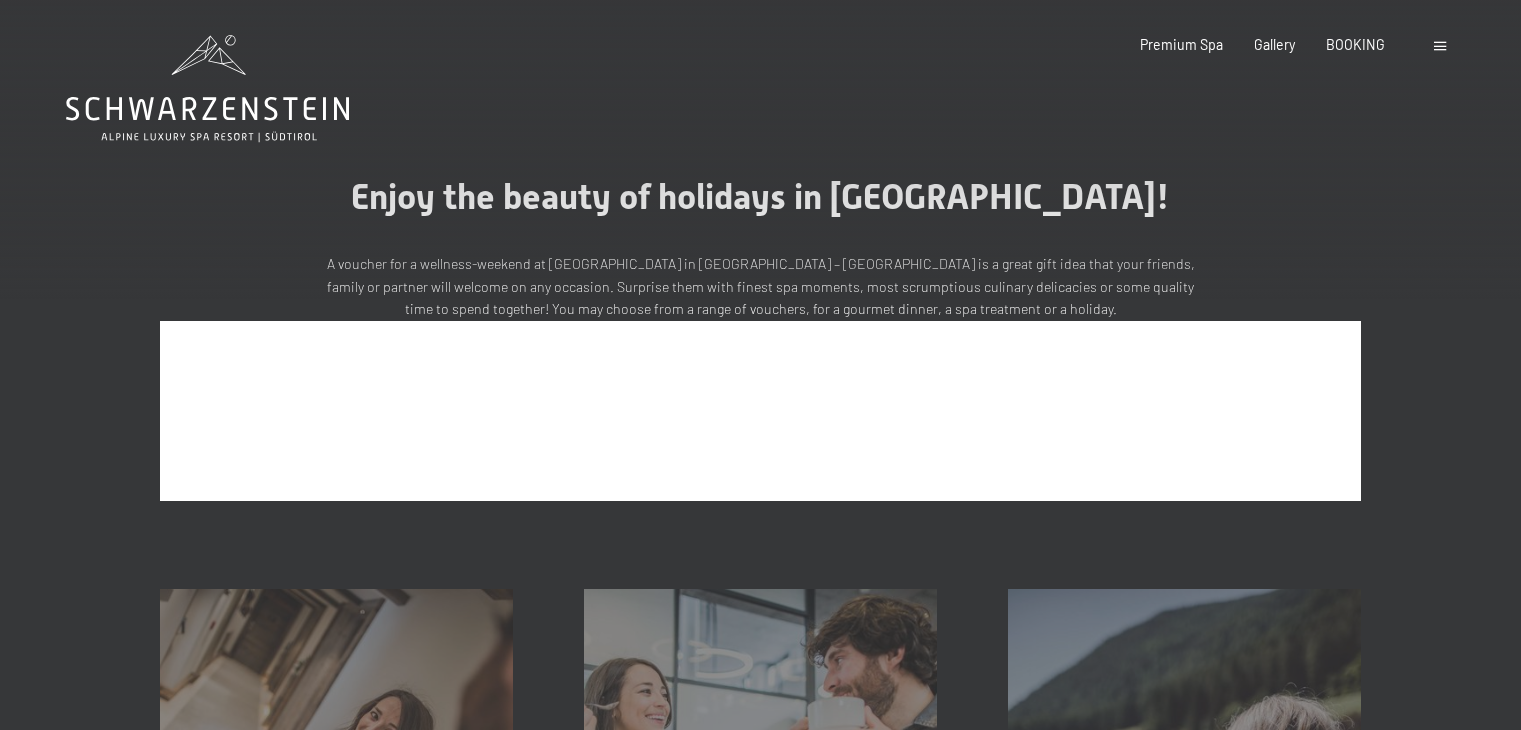 scroll, scrollTop: 0, scrollLeft: 0, axis: both 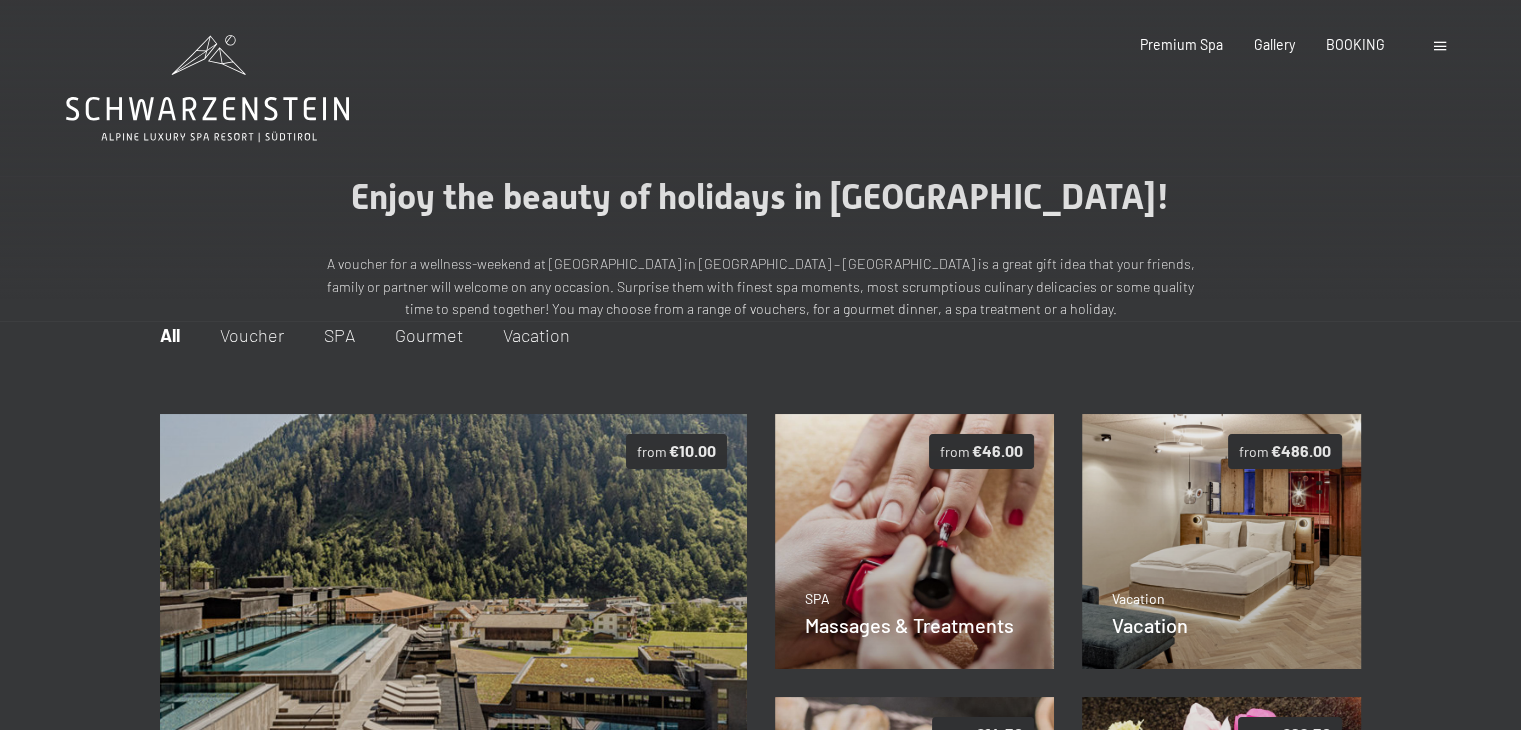 click on "Vacation" at bounding box center (536, 335) 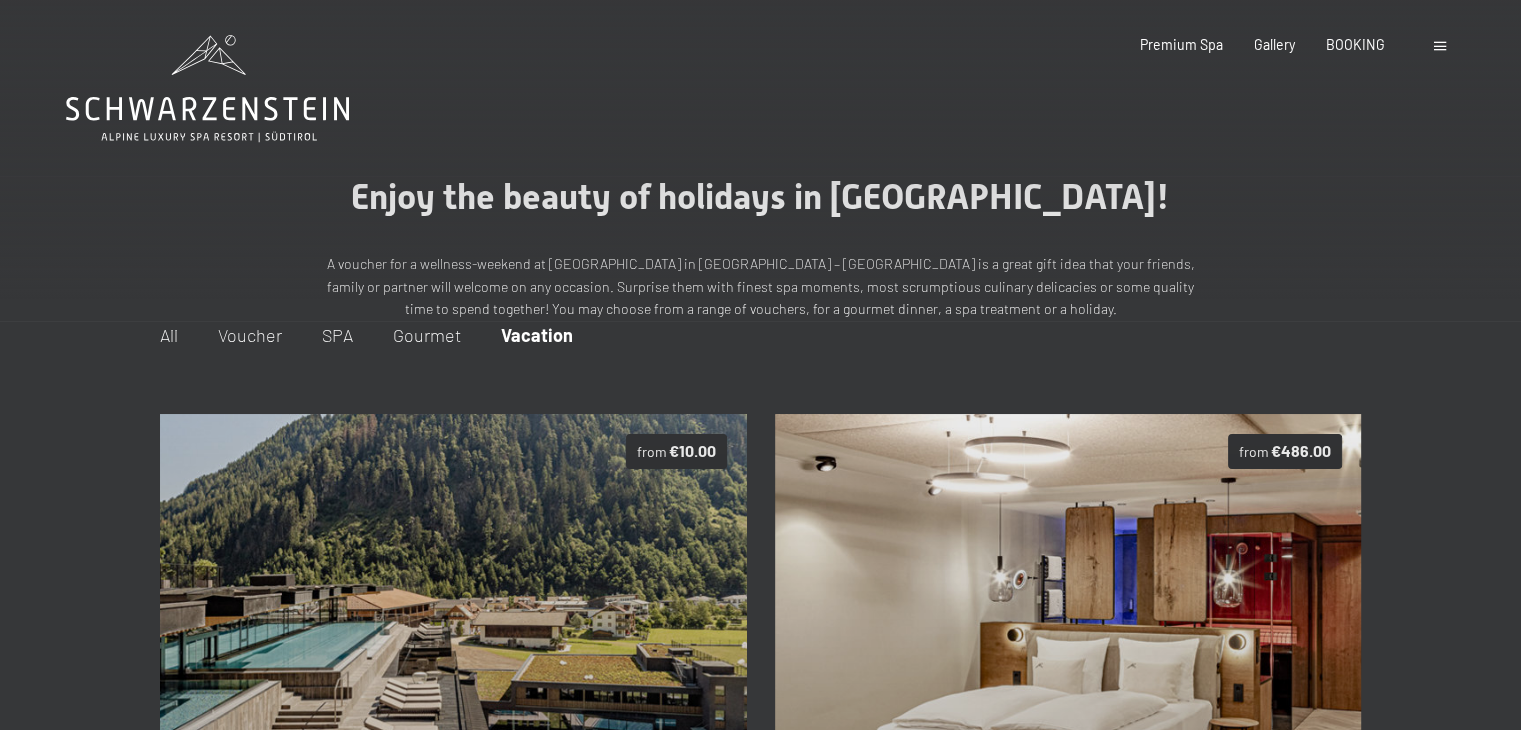 click at bounding box center [1440, 46] 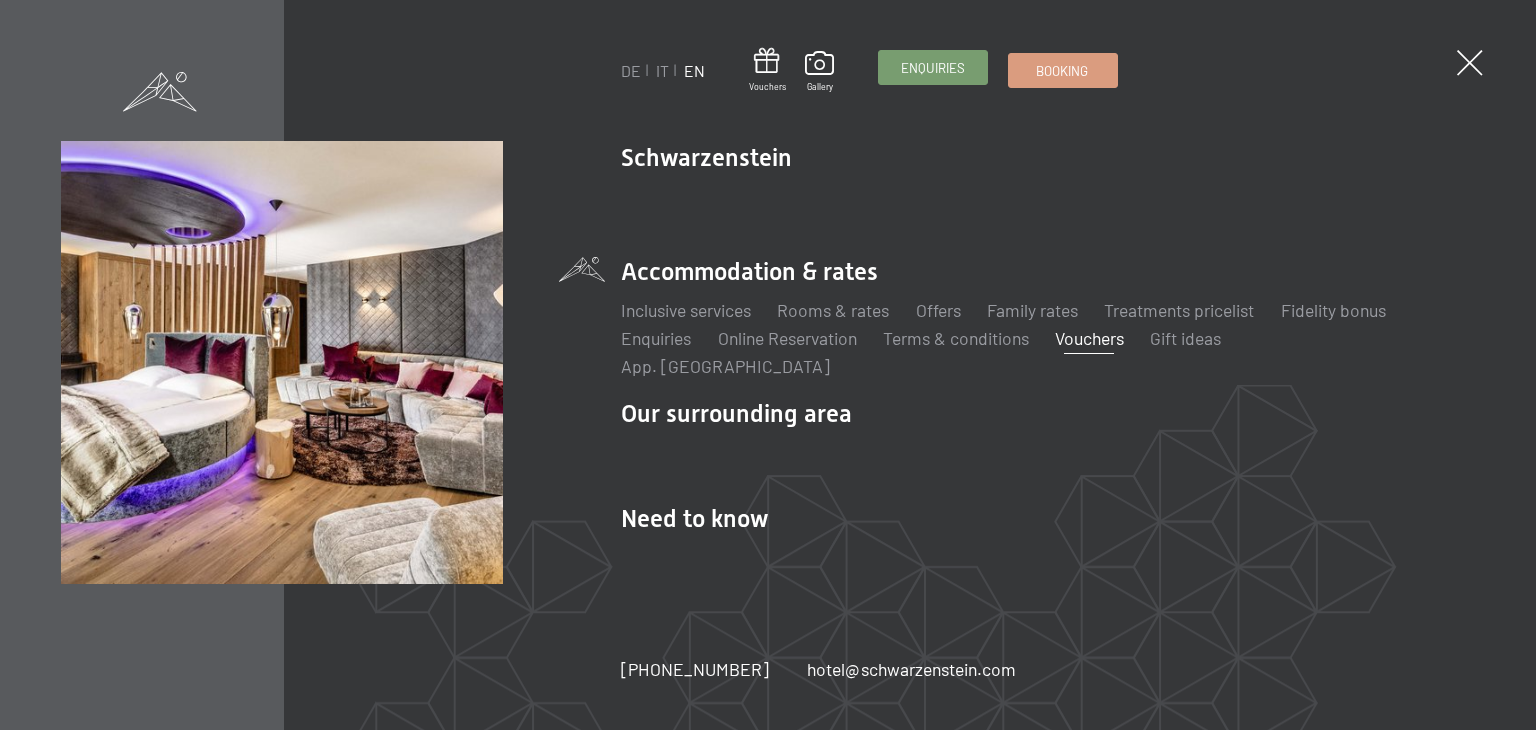 click on "Enquiries" at bounding box center (933, 68) 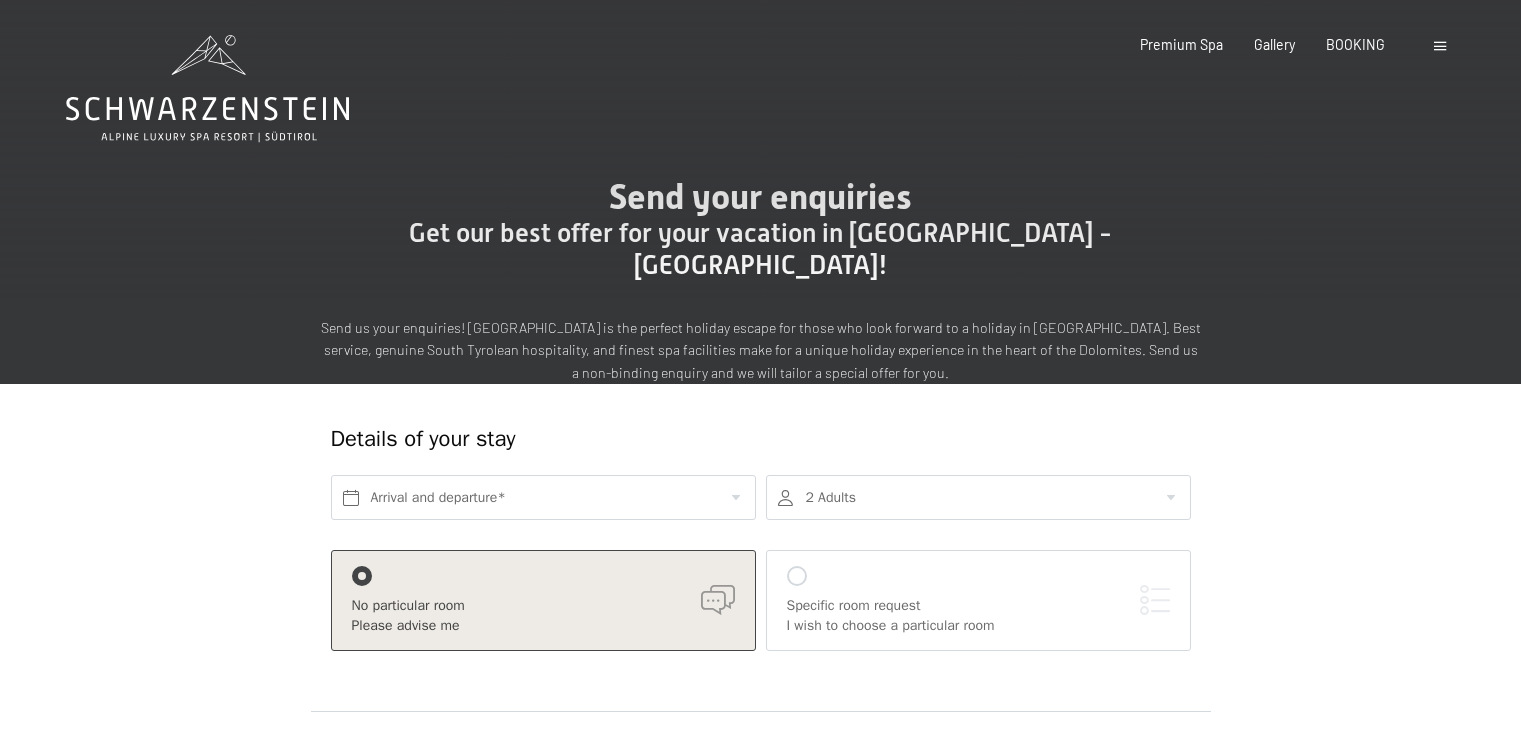 scroll, scrollTop: 0, scrollLeft: 0, axis: both 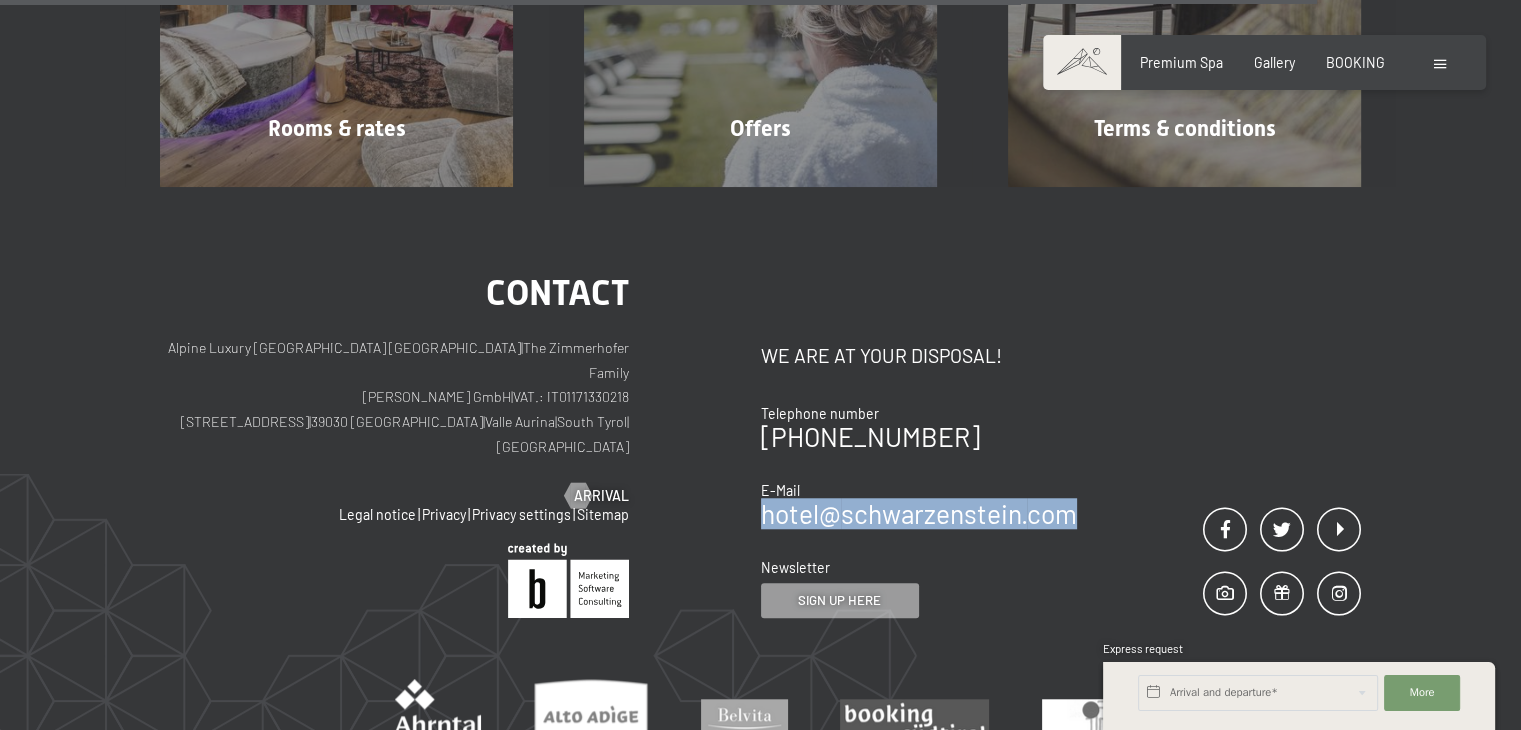 drag, startPoint x: 1080, startPoint y: 445, endPoint x: 763, endPoint y: 456, distance: 317.1908 